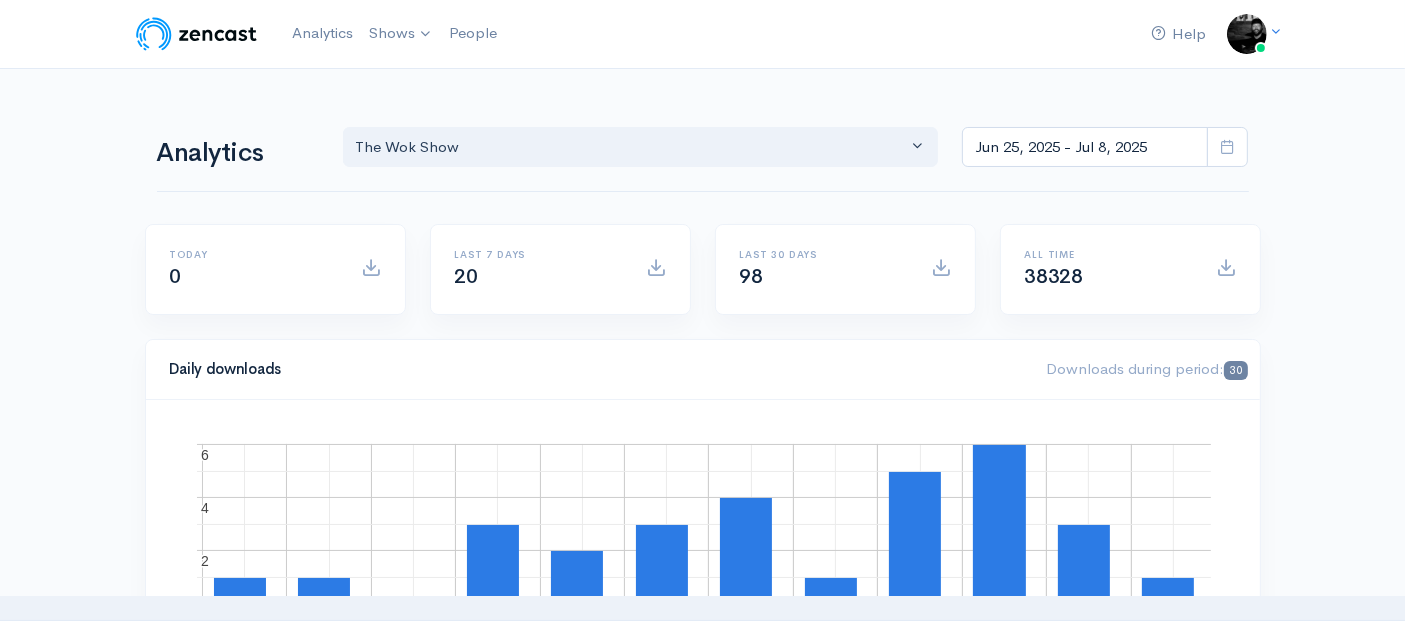 scroll, scrollTop: 0, scrollLeft: 0, axis: both 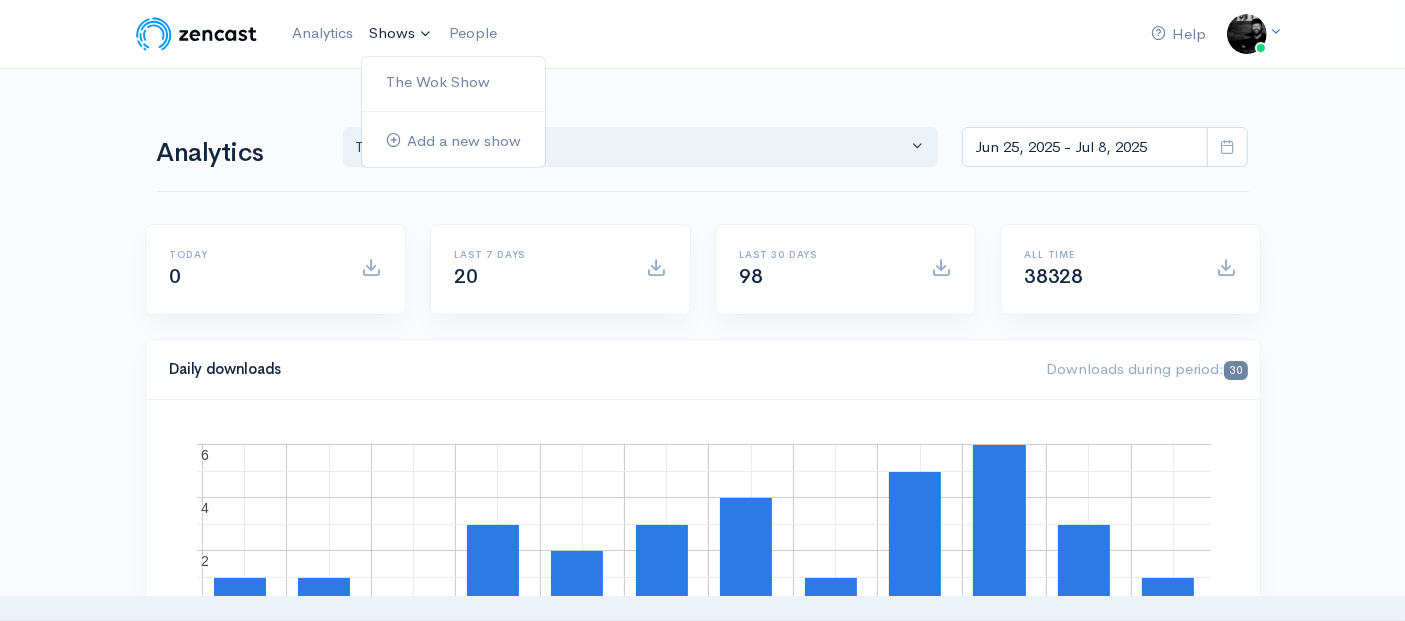 click on "Shows" at bounding box center (401, 34) 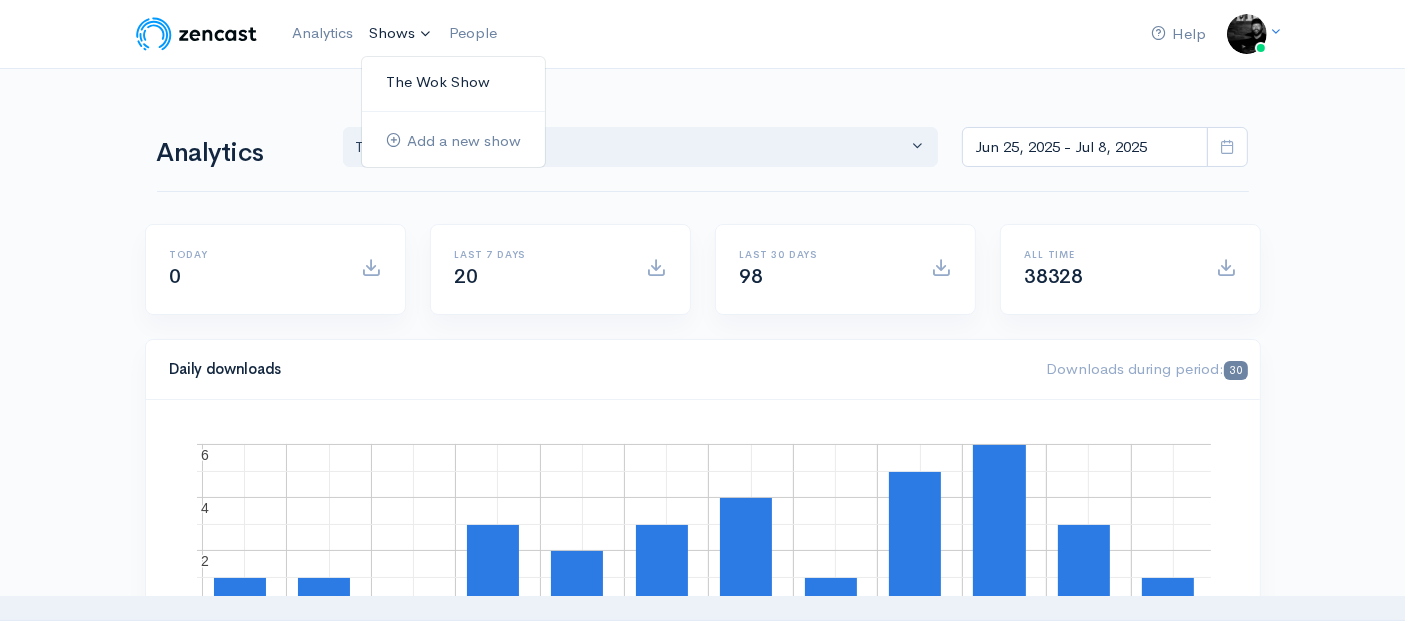 click on "The Wok Show" at bounding box center [453, 82] 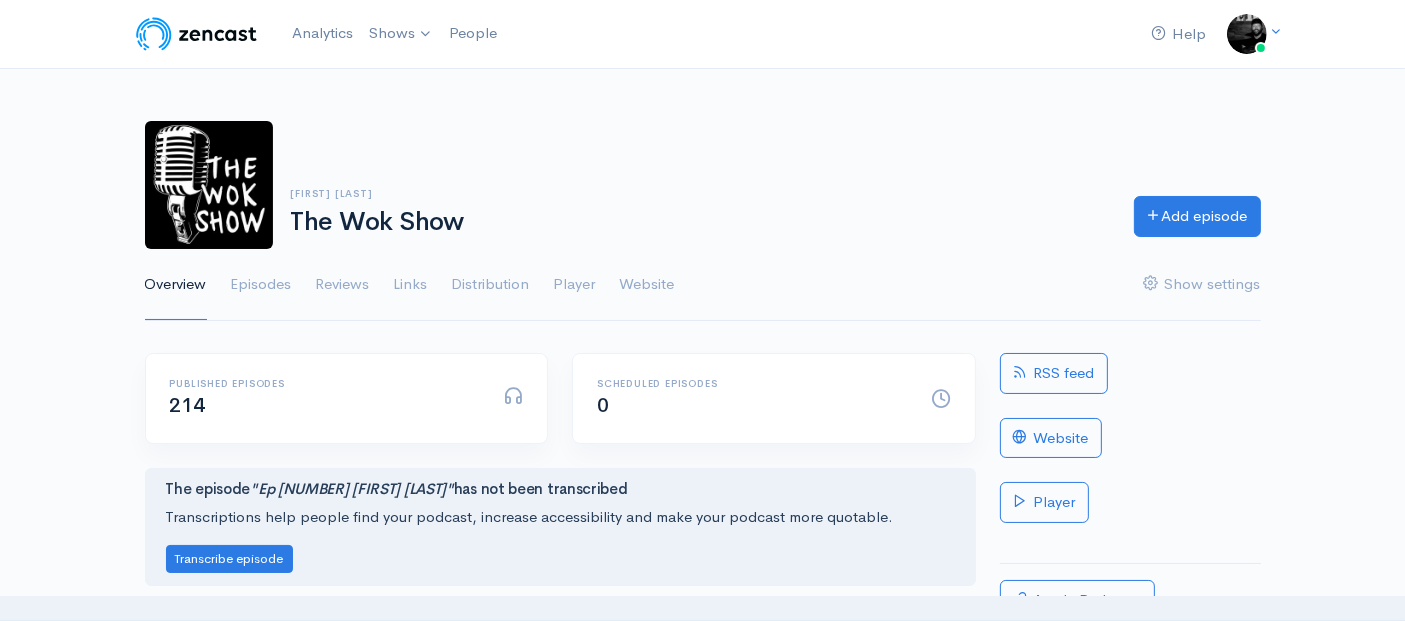 scroll, scrollTop: 0, scrollLeft: 0, axis: both 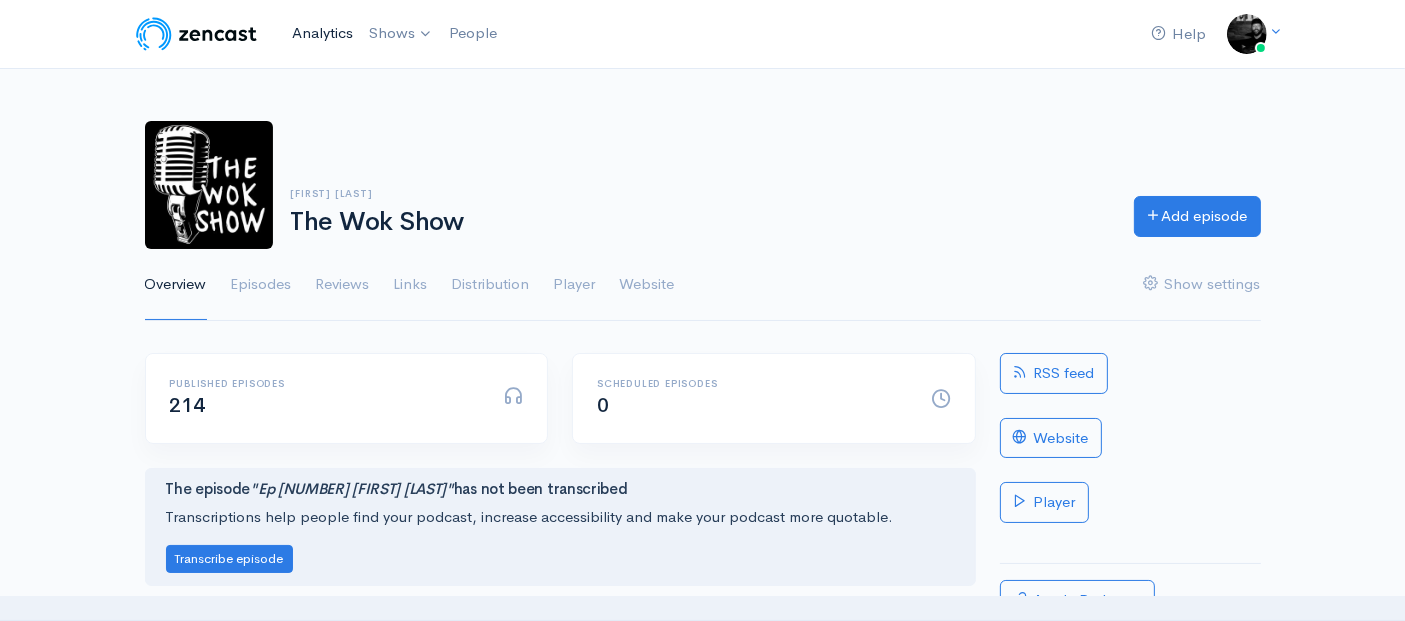 click on "Analytics" at bounding box center (322, 33) 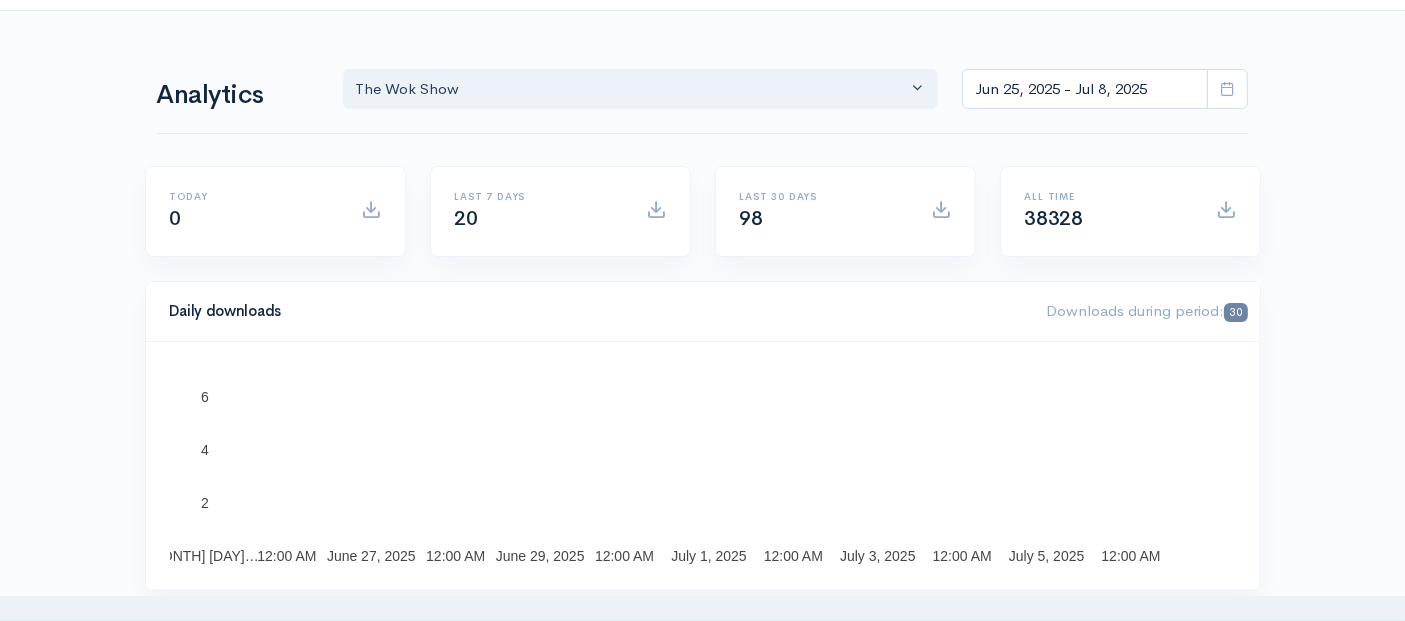 scroll, scrollTop: 0, scrollLeft: 0, axis: both 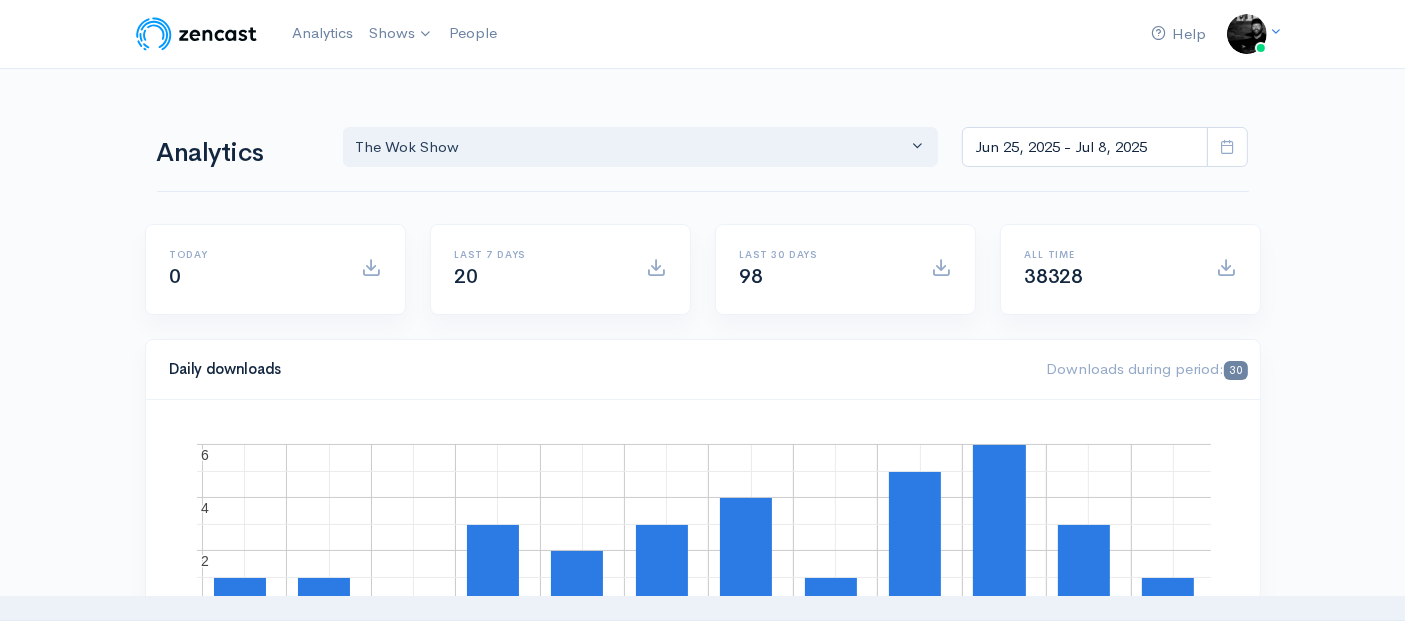 click at bounding box center (1227, 146) 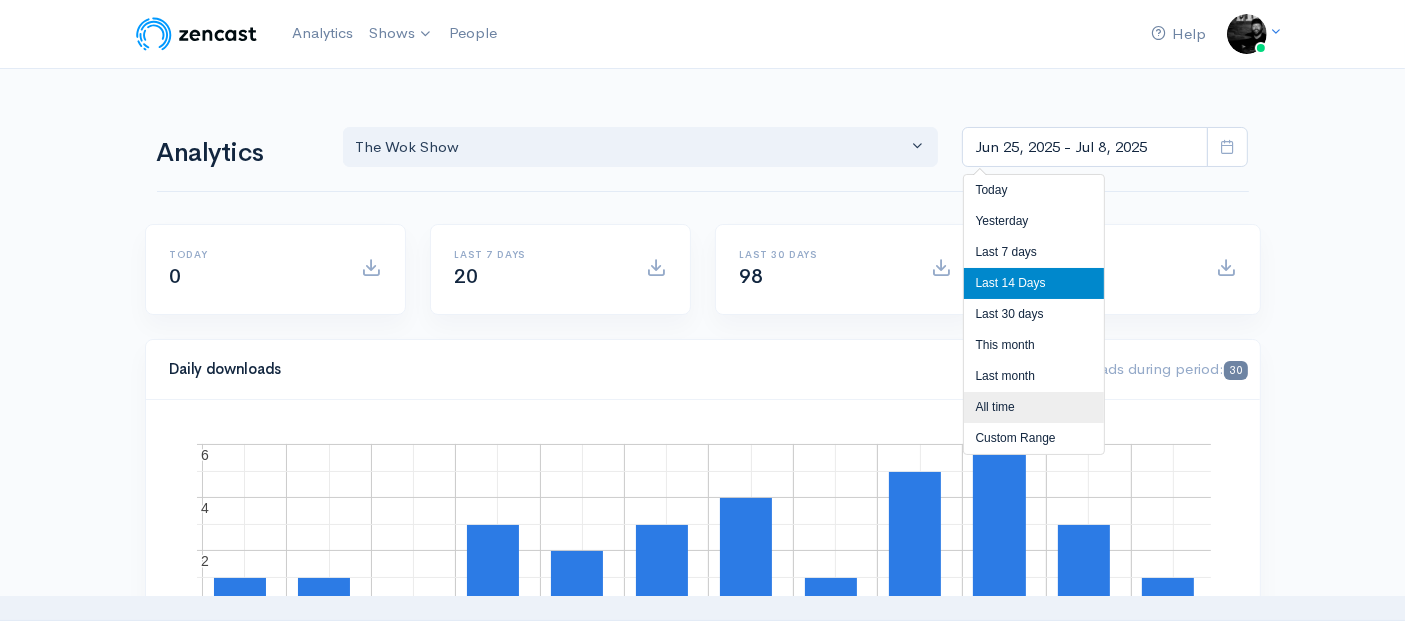 click on "All time" at bounding box center [1034, 407] 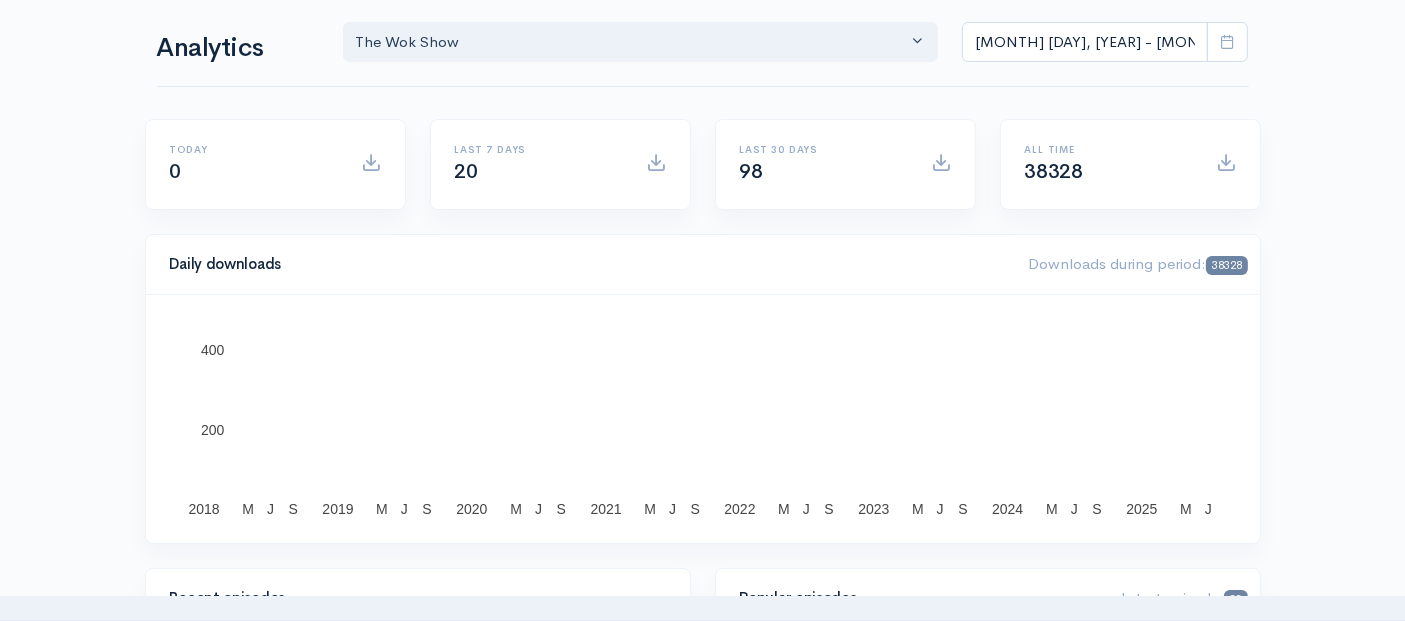 scroll, scrollTop: 0, scrollLeft: 0, axis: both 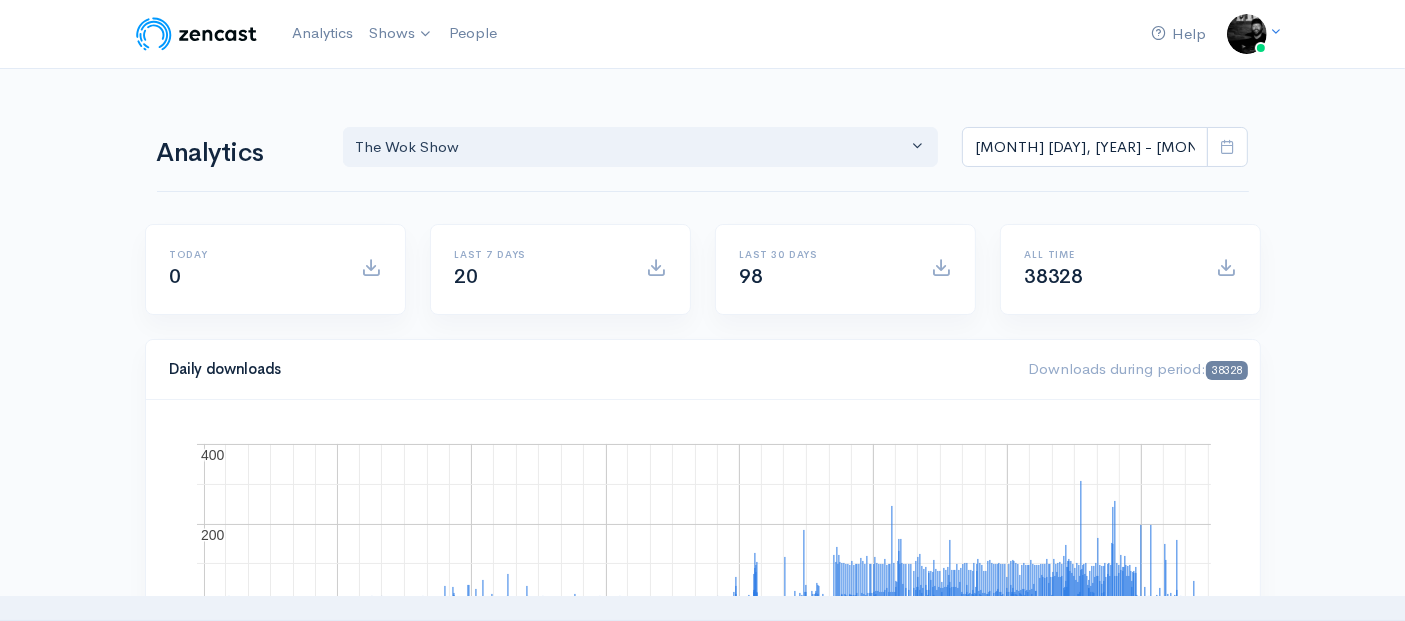 click at bounding box center [1227, 146] 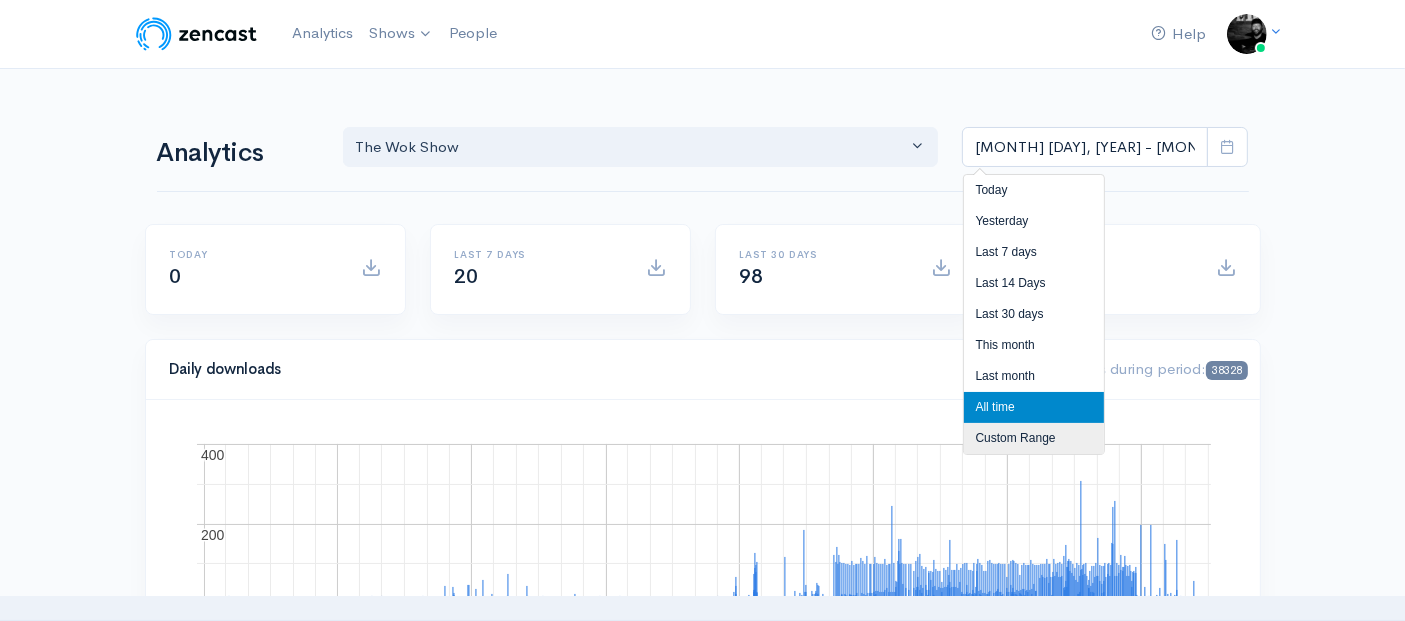 click on "Custom Range" at bounding box center [1034, 438] 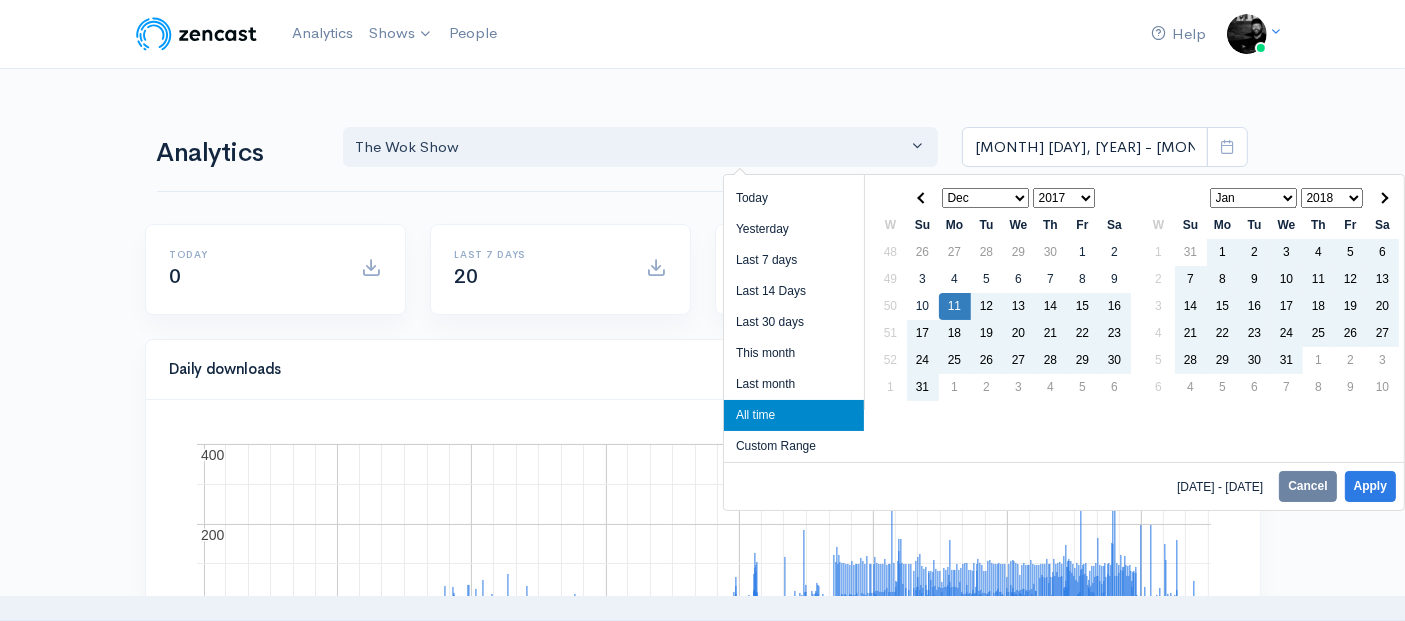 click on "[YEAR] [YEAR] [YEAR] [YEAR] [YEAR] [YEAR] [YEAR] [YEAR] [YEAR]" at bounding box center (1064, 198) 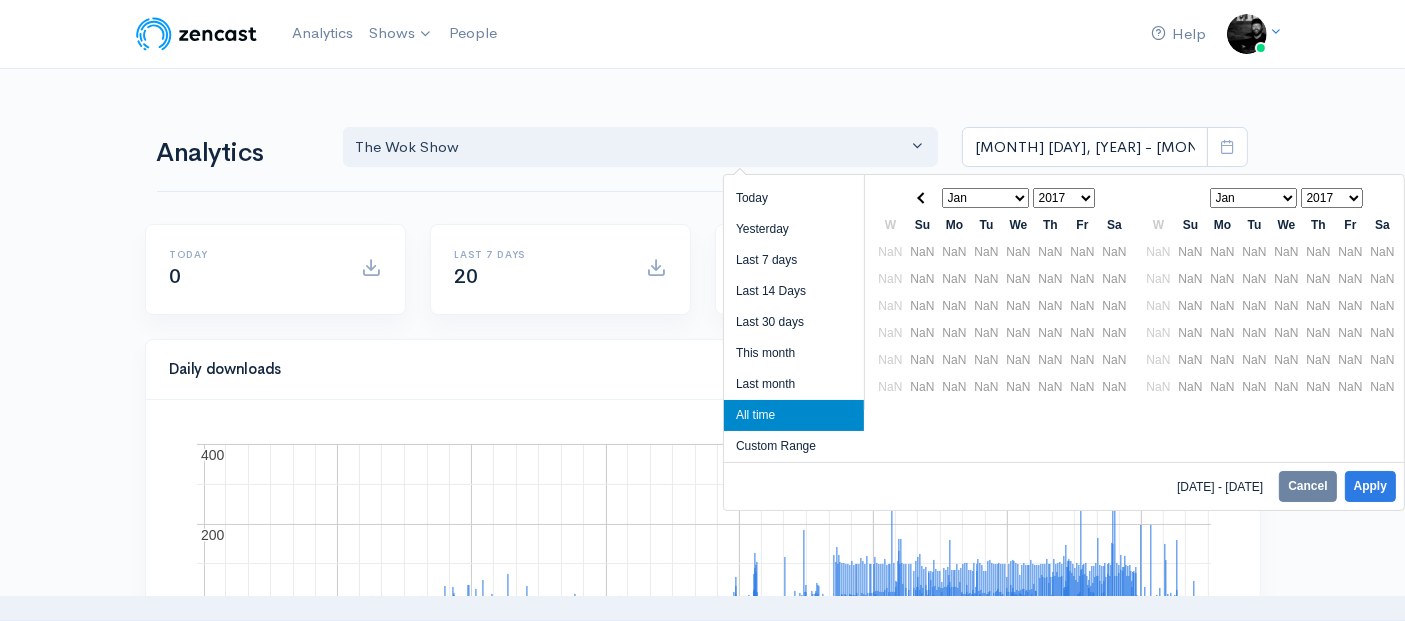 click on "[YEAR] [YEAR] [YEAR] [YEAR] [YEAR] [YEAR] [YEAR] [YEAR] [YEAR]" at bounding box center (1064, 198) 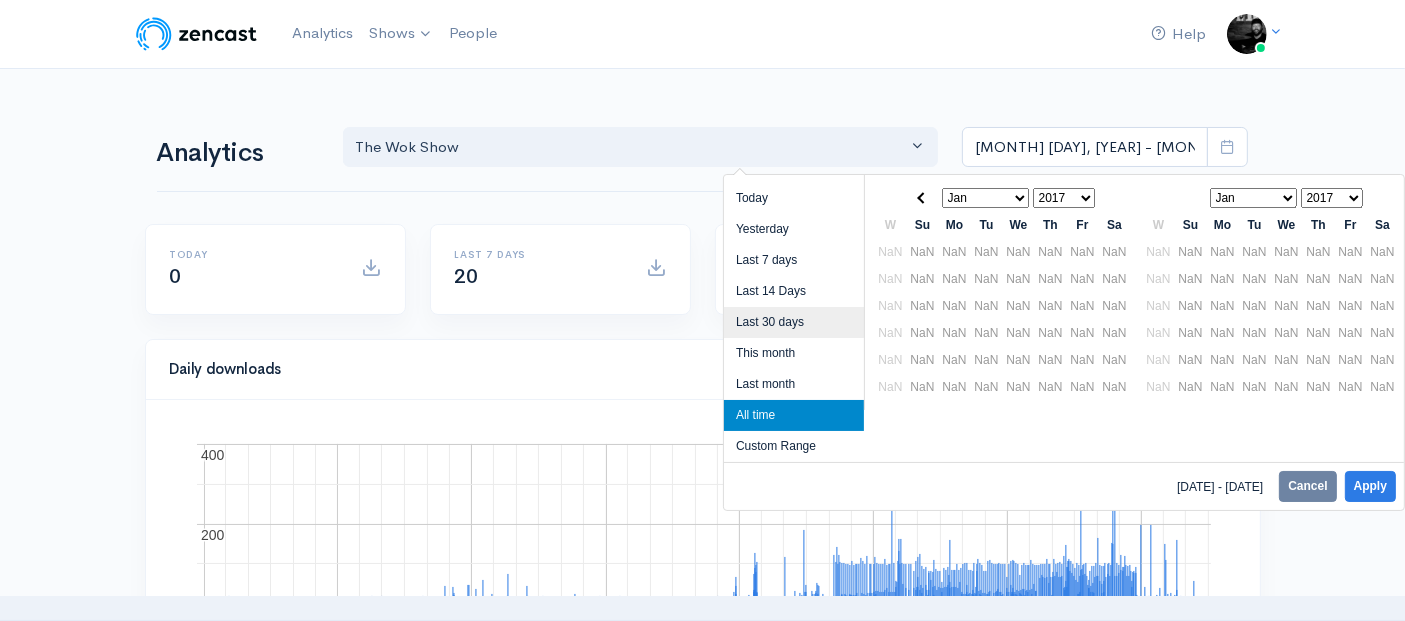 click on "Last 30 days" at bounding box center (794, 322) 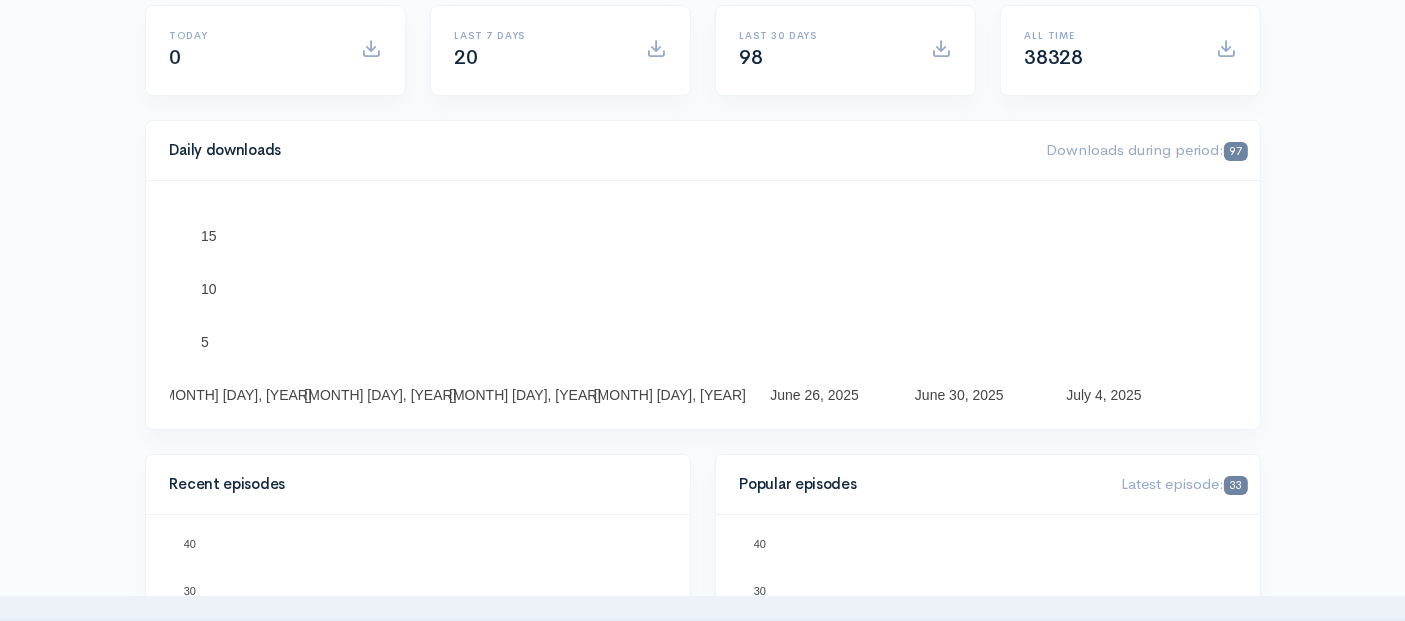 scroll, scrollTop: 0, scrollLeft: 0, axis: both 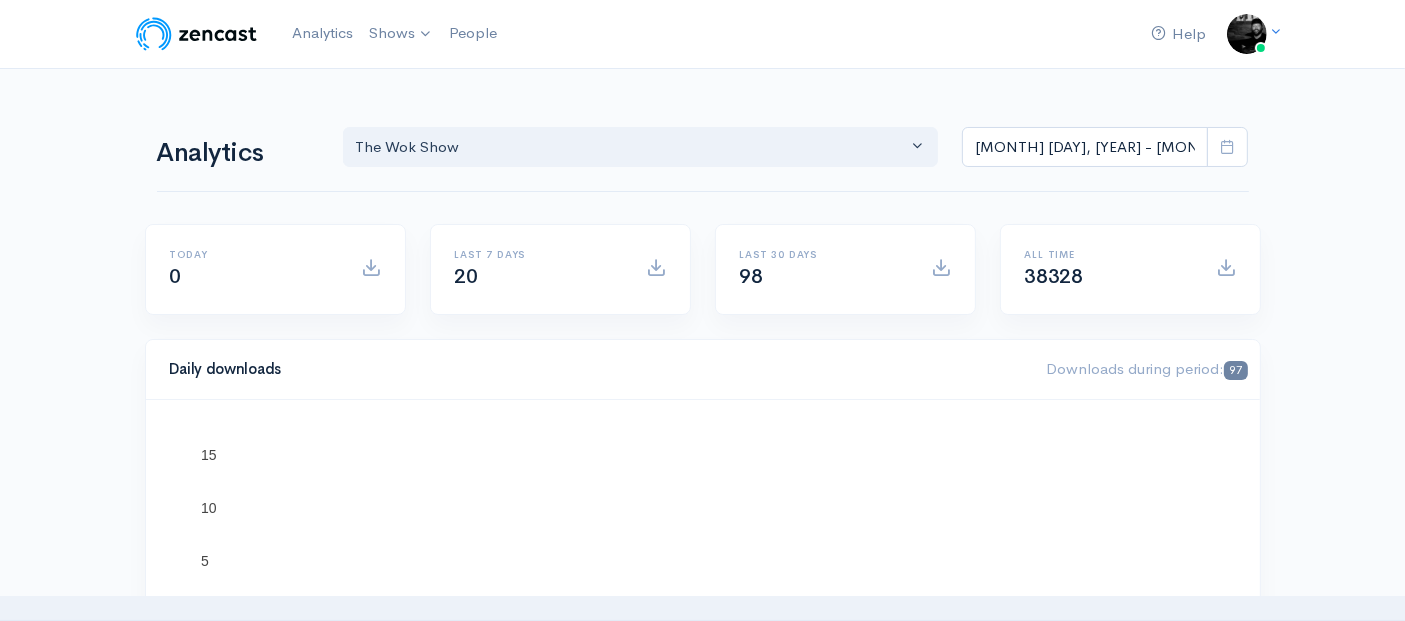 click at bounding box center [1227, 146] 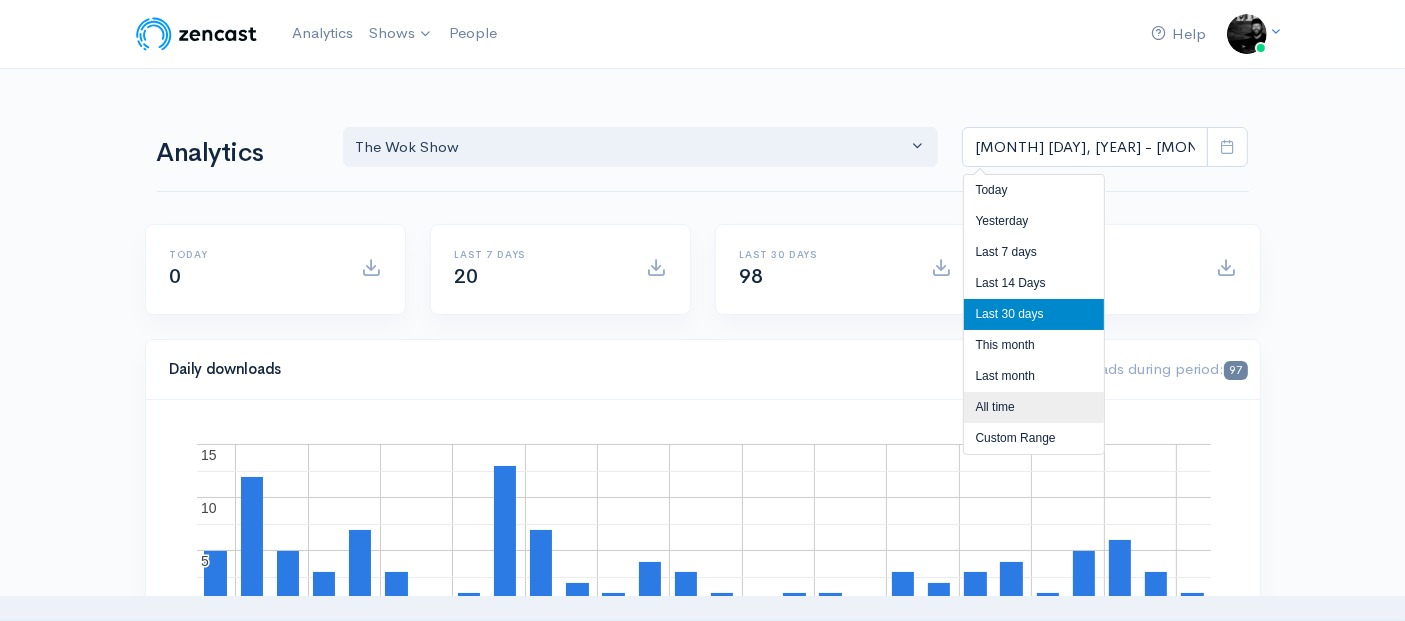 click on "All time" at bounding box center (1034, 407) 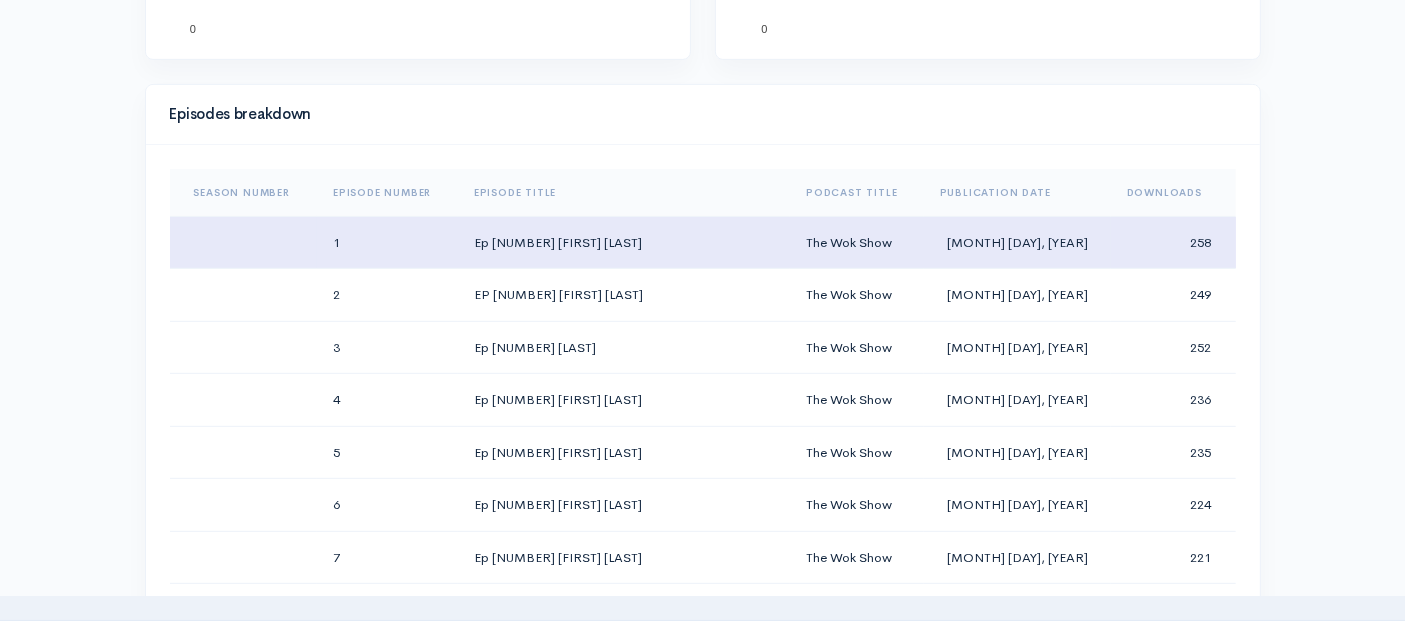 scroll, scrollTop: 888, scrollLeft: 0, axis: vertical 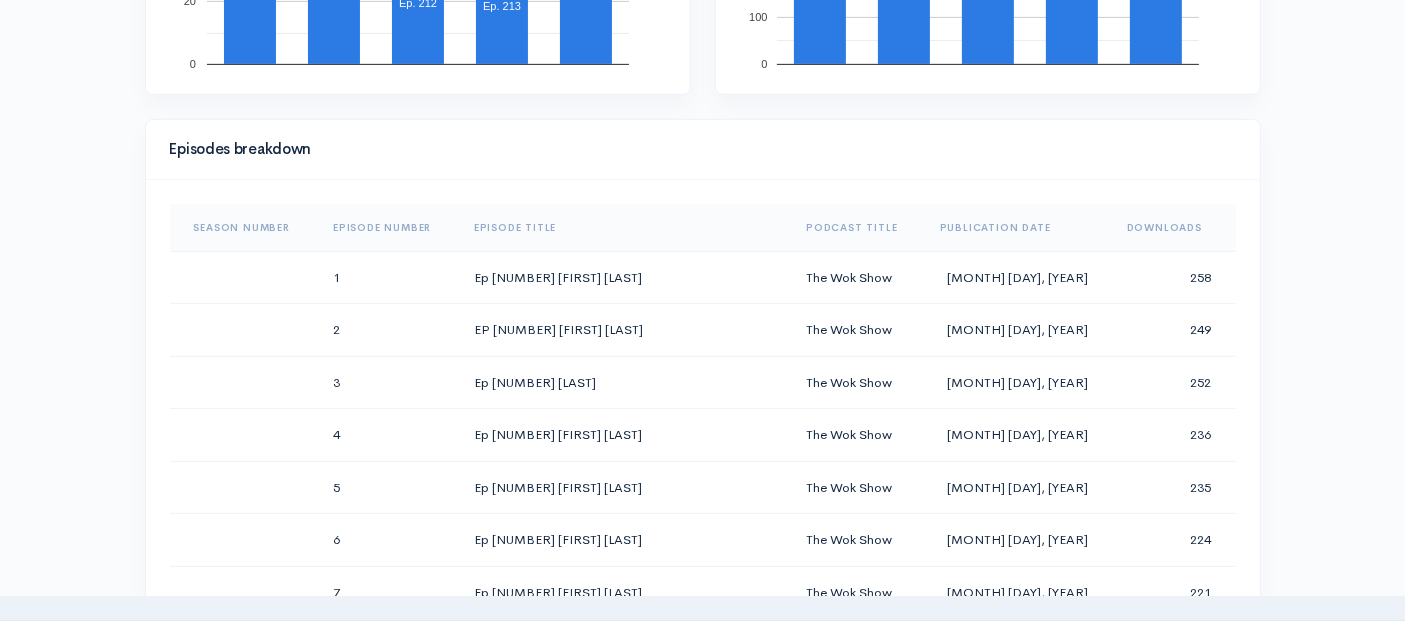 click on "Episode Number" at bounding box center (387, 228) 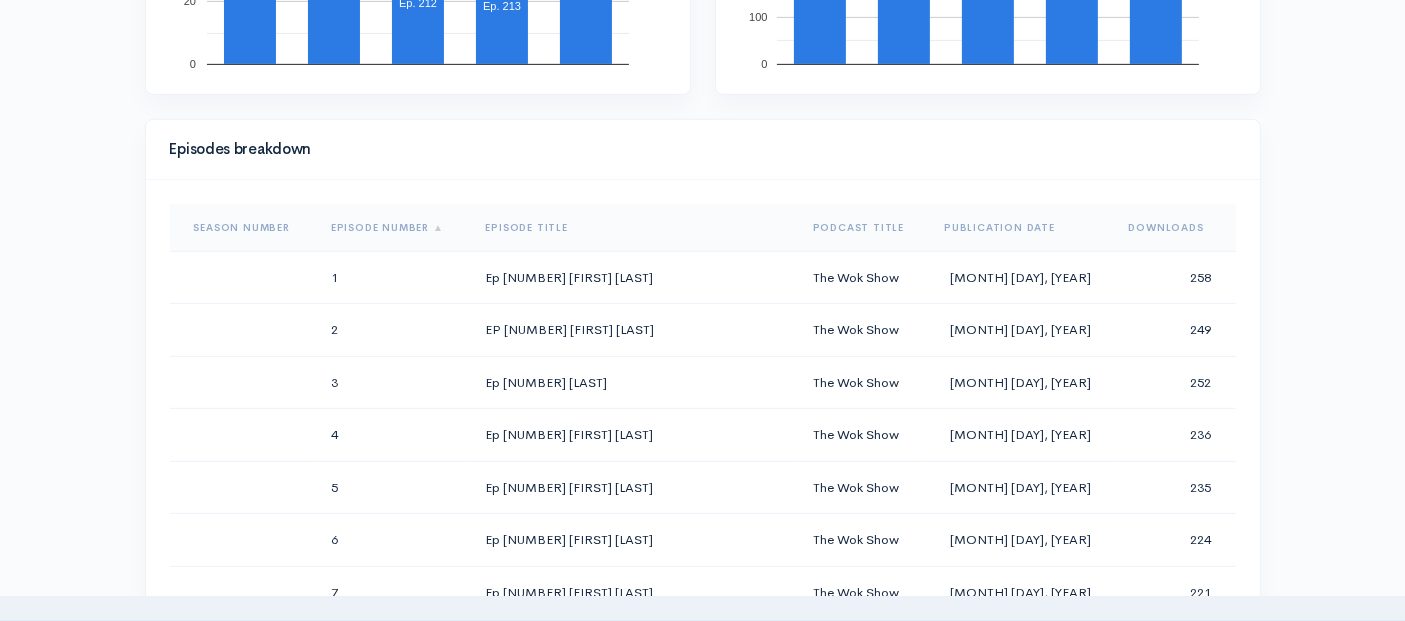 click on "Episode Number" at bounding box center [392, 228] 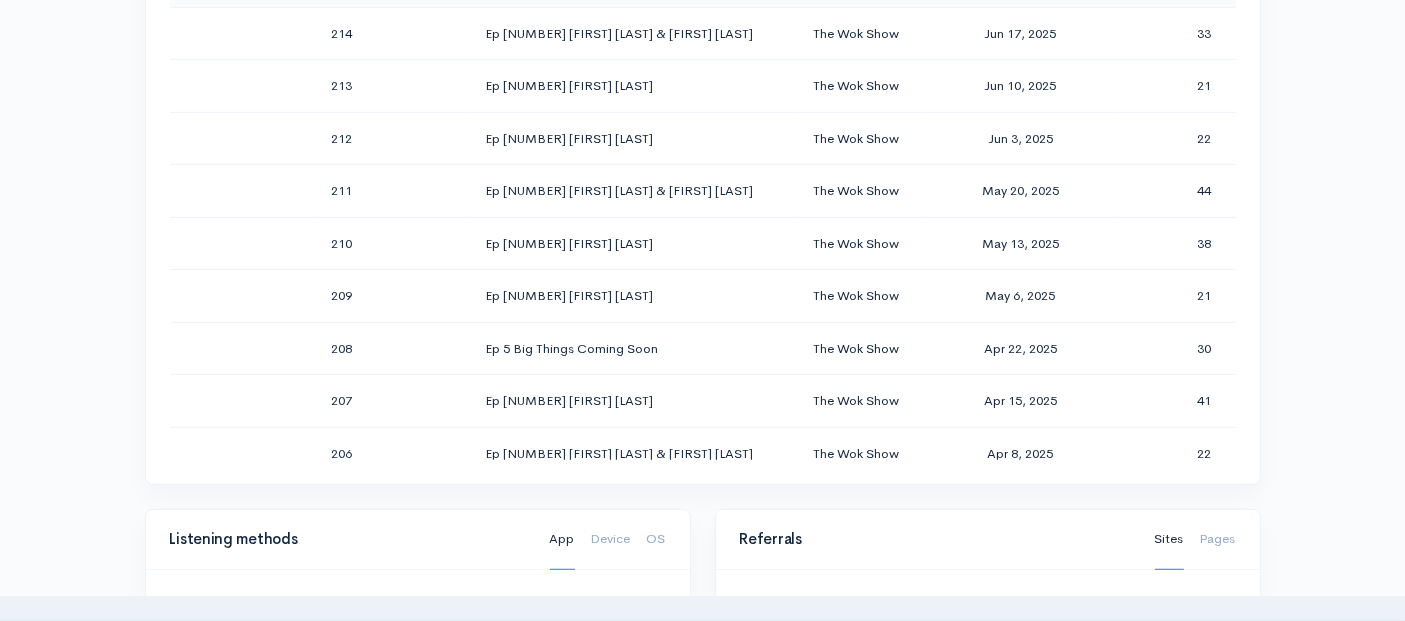 scroll, scrollTop: 1222, scrollLeft: 0, axis: vertical 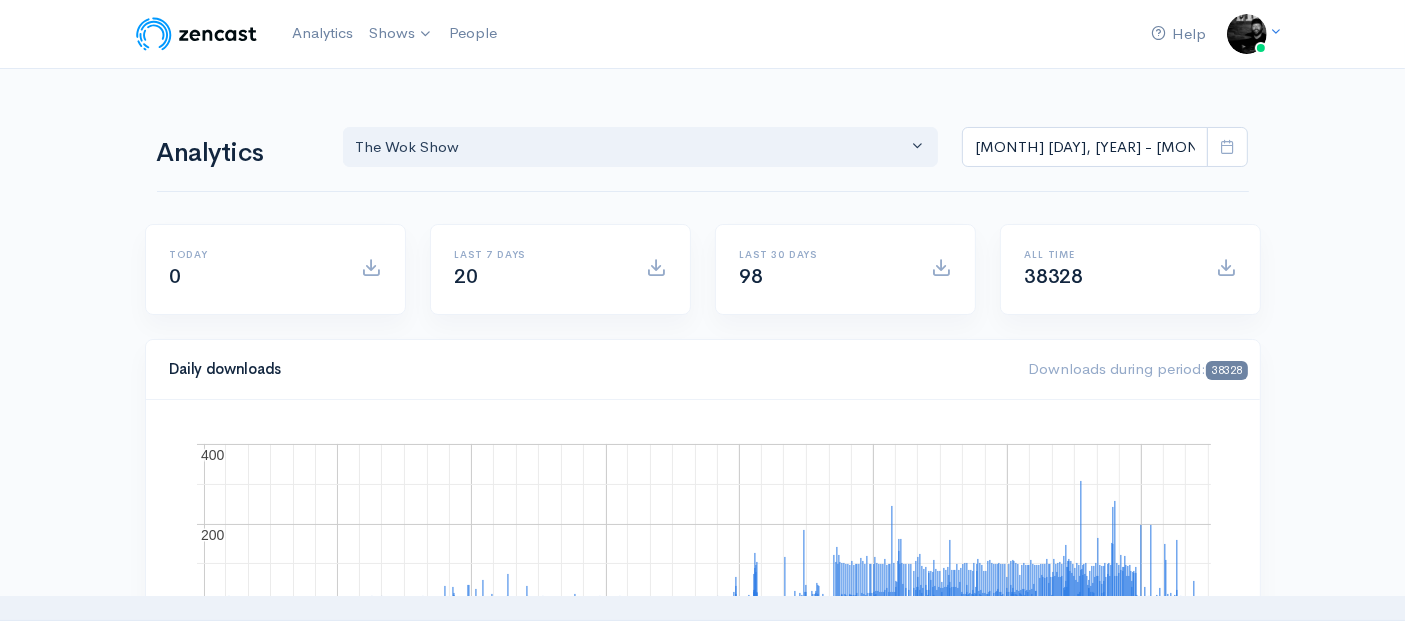 click on "Help
Notifications
View all
Your profile   Team settings     The Wok Sh...   Current     Logout
Analytics
Shows
The Wok Show
Add a new show
People" at bounding box center (702, 34) 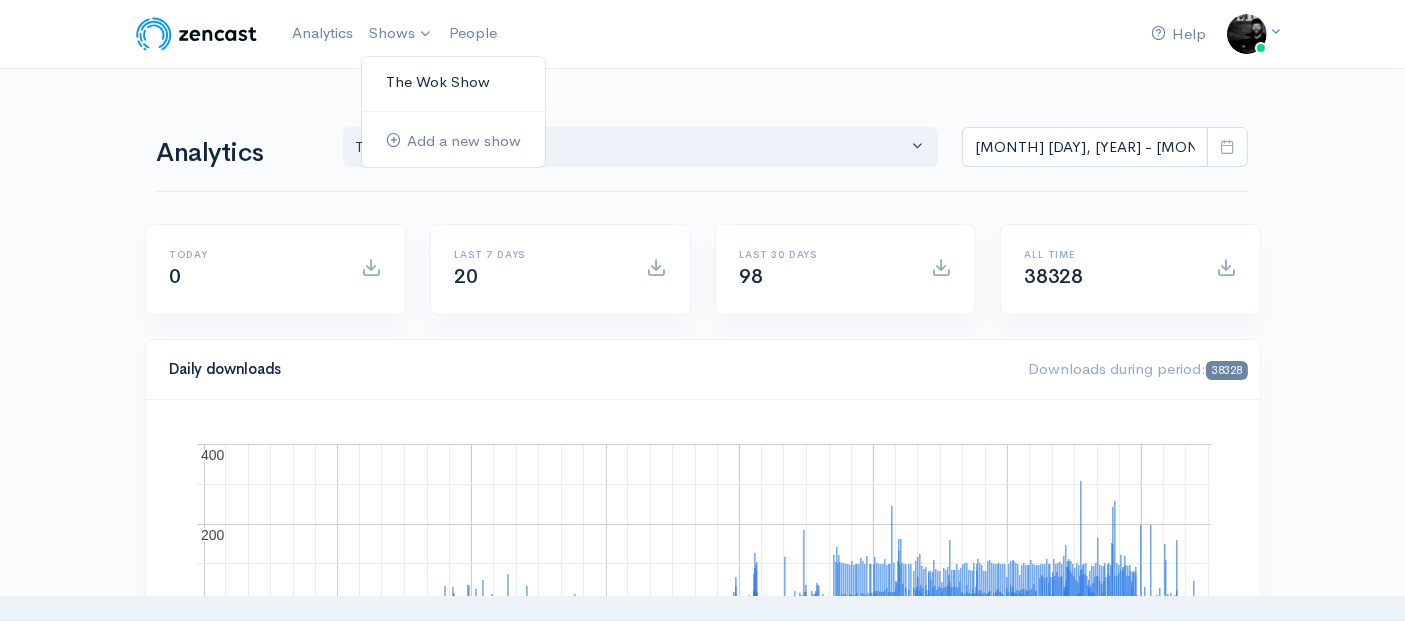 click on "The Wok Show" at bounding box center [453, 82] 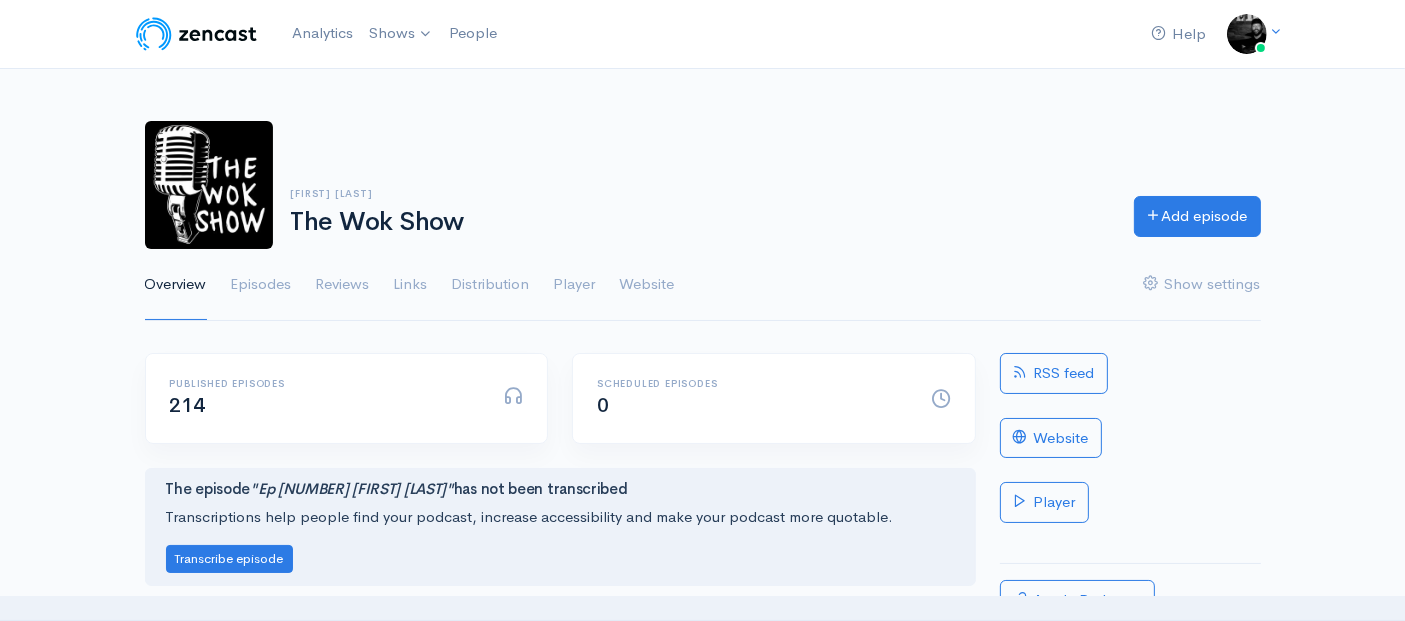 scroll, scrollTop: 0, scrollLeft: 0, axis: both 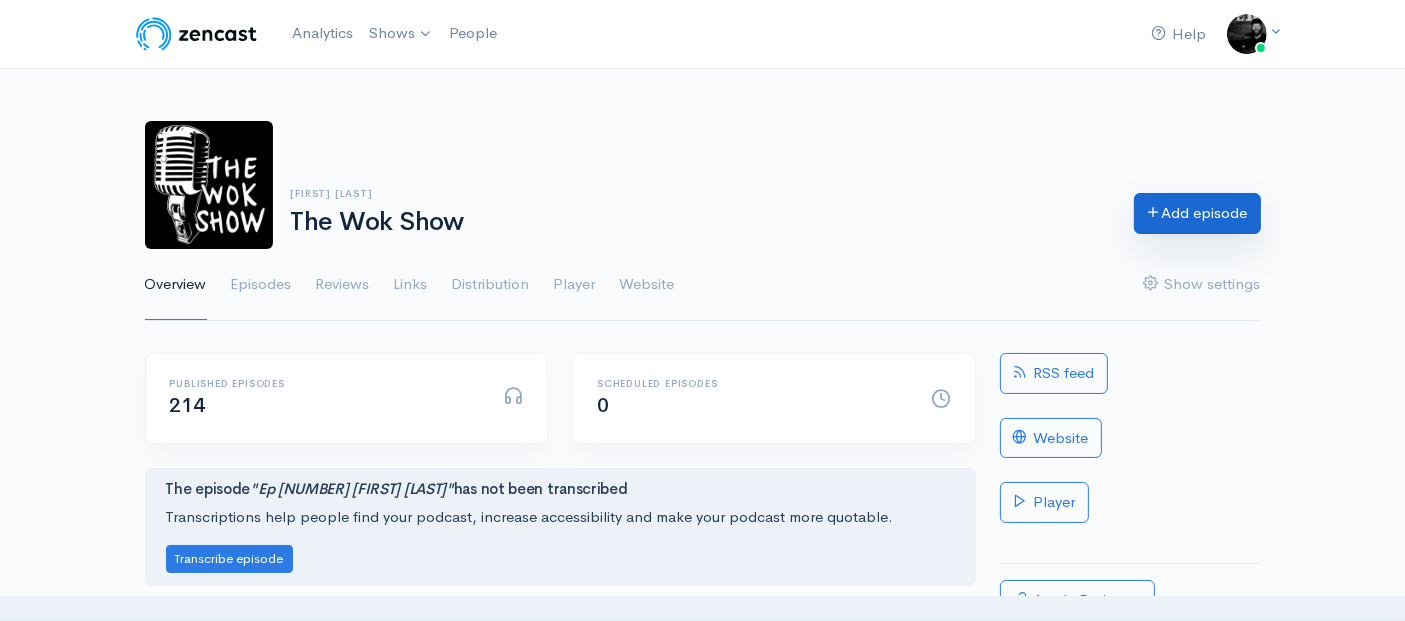 click on "Add episode" at bounding box center [1197, 213] 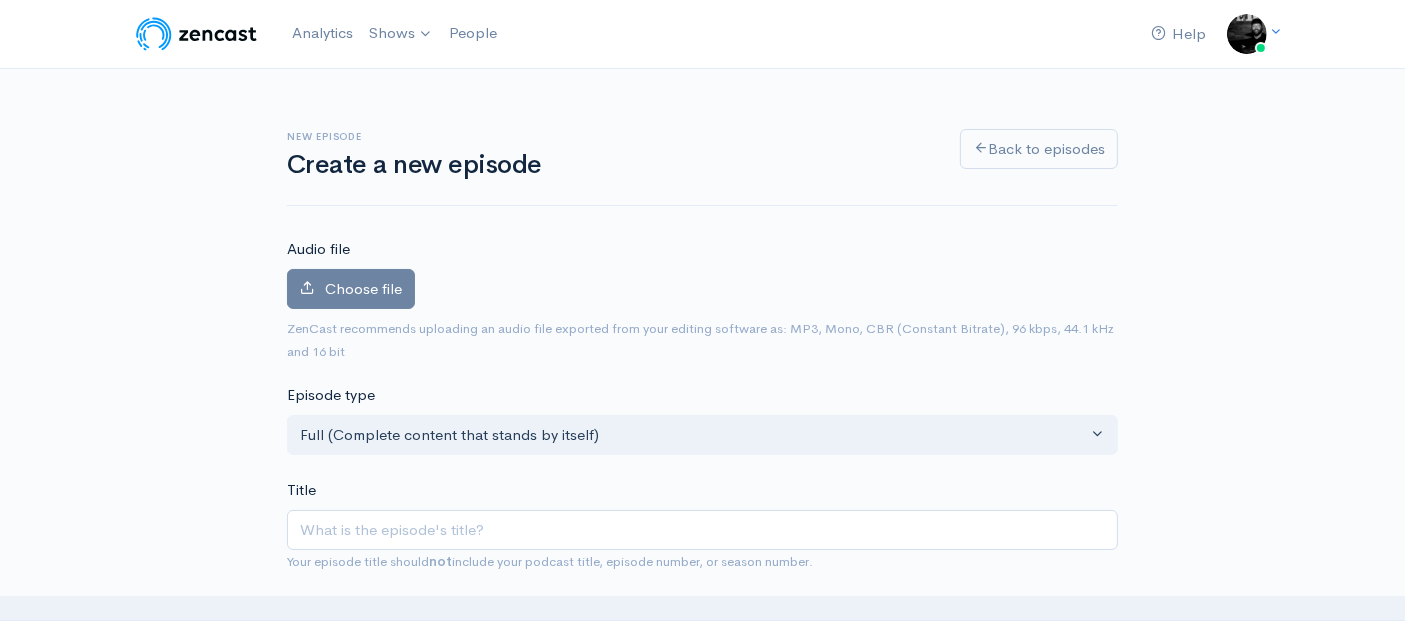 scroll, scrollTop: 0, scrollLeft: 0, axis: both 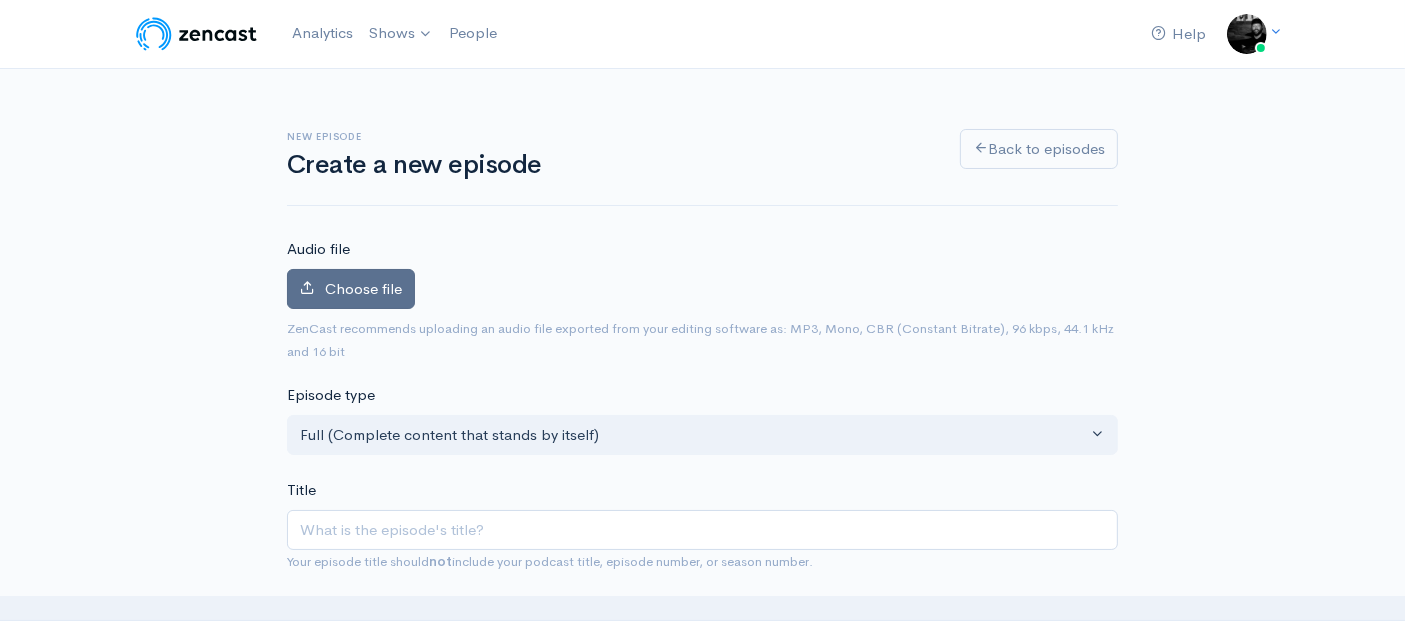 click on "Choose file" at bounding box center (363, 288) 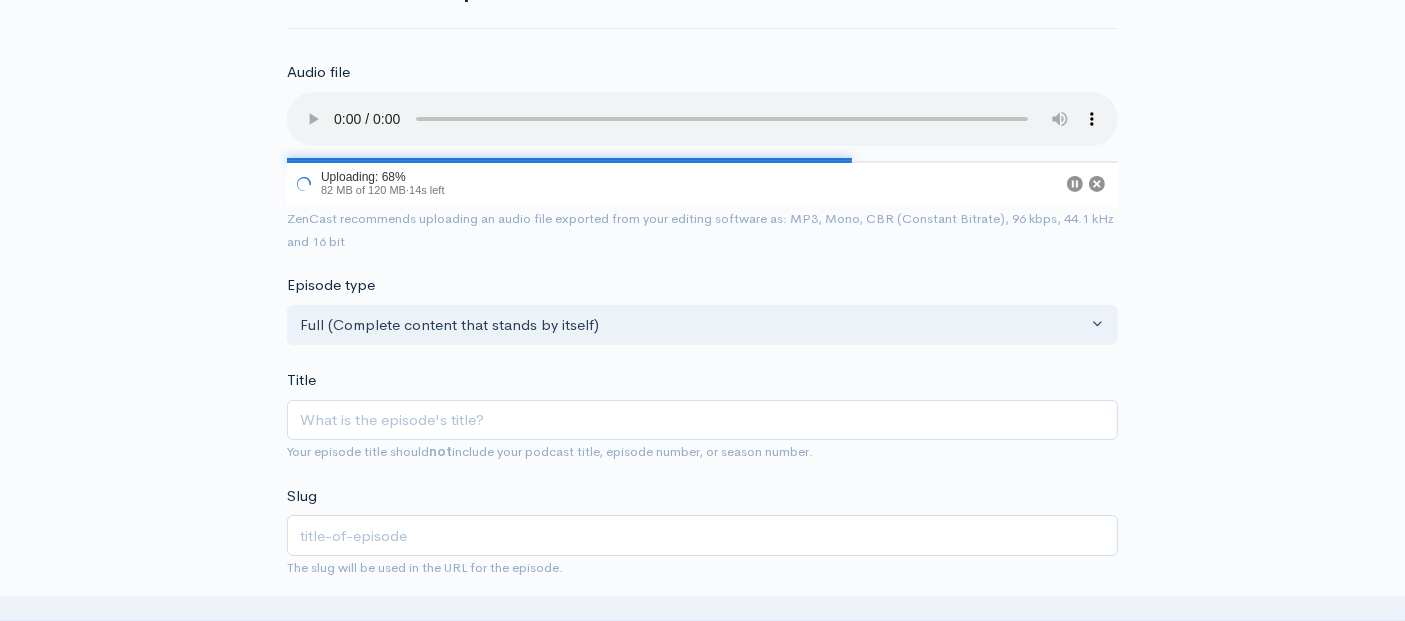 scroll, scrollTop: 222, scrollLeft: 0, axis: vertical 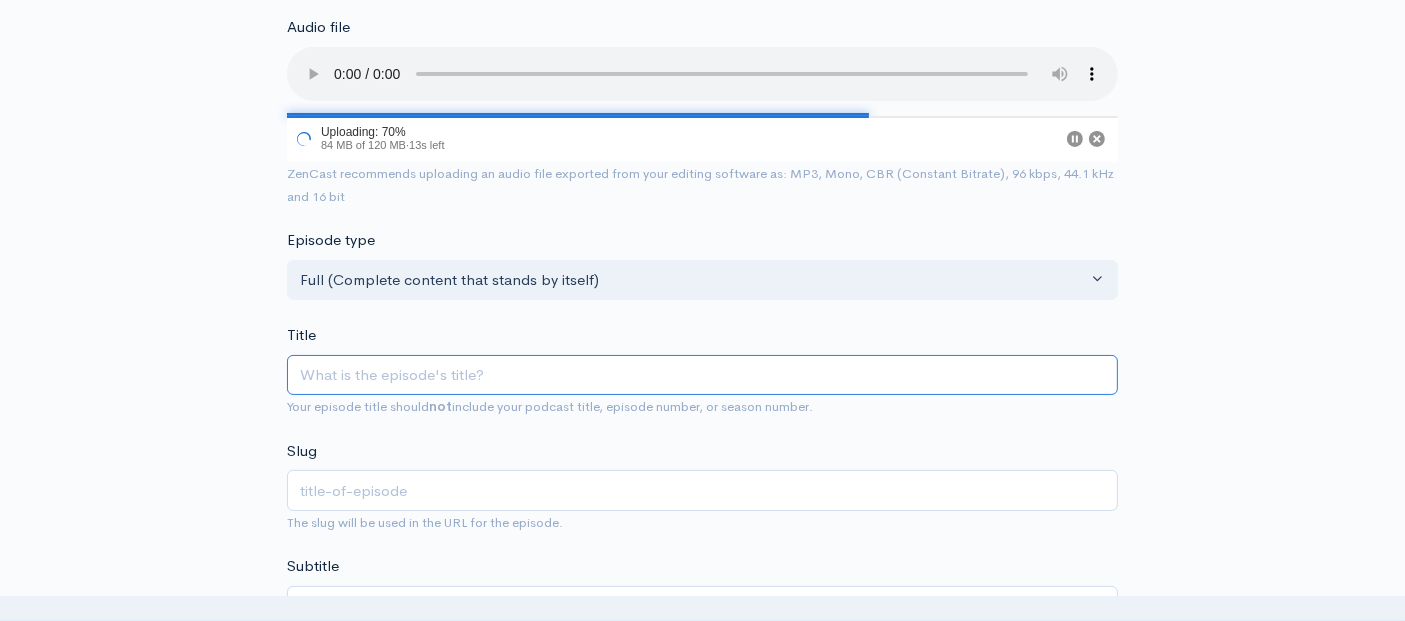 click on "Title" at bounding box center (702, 375) 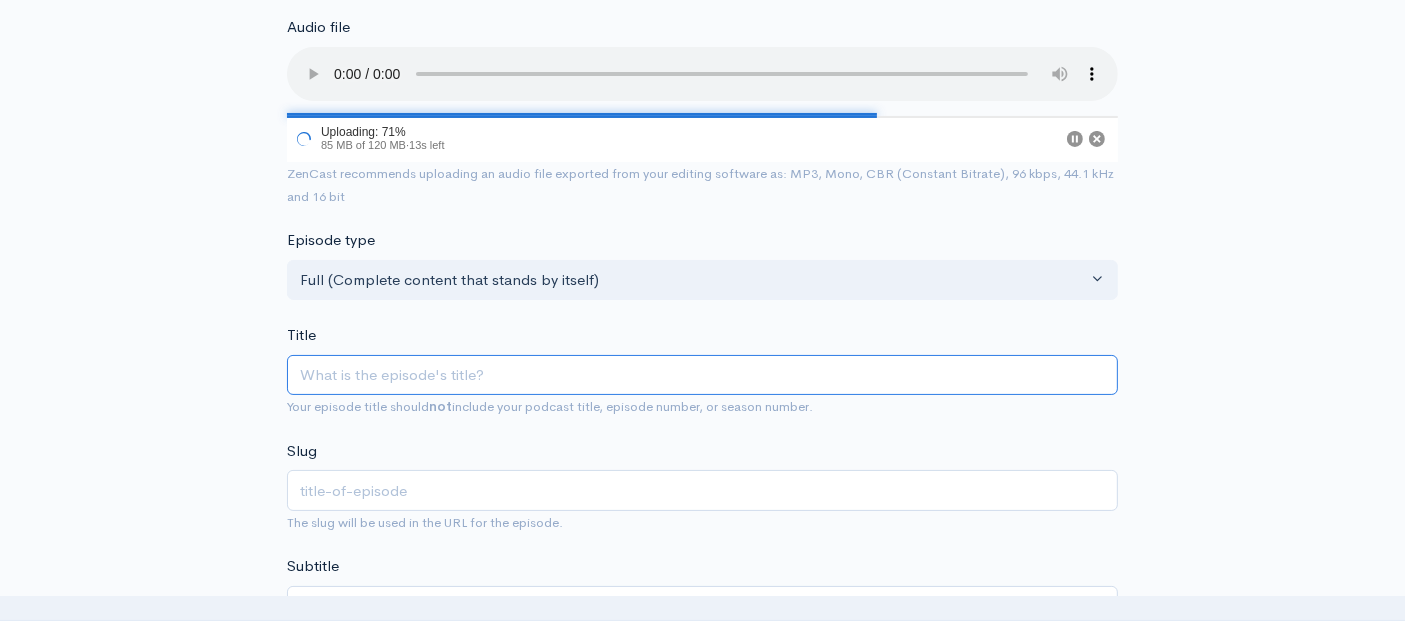 paste on "Ep [NUMBER] [FIRST] [LAST]" 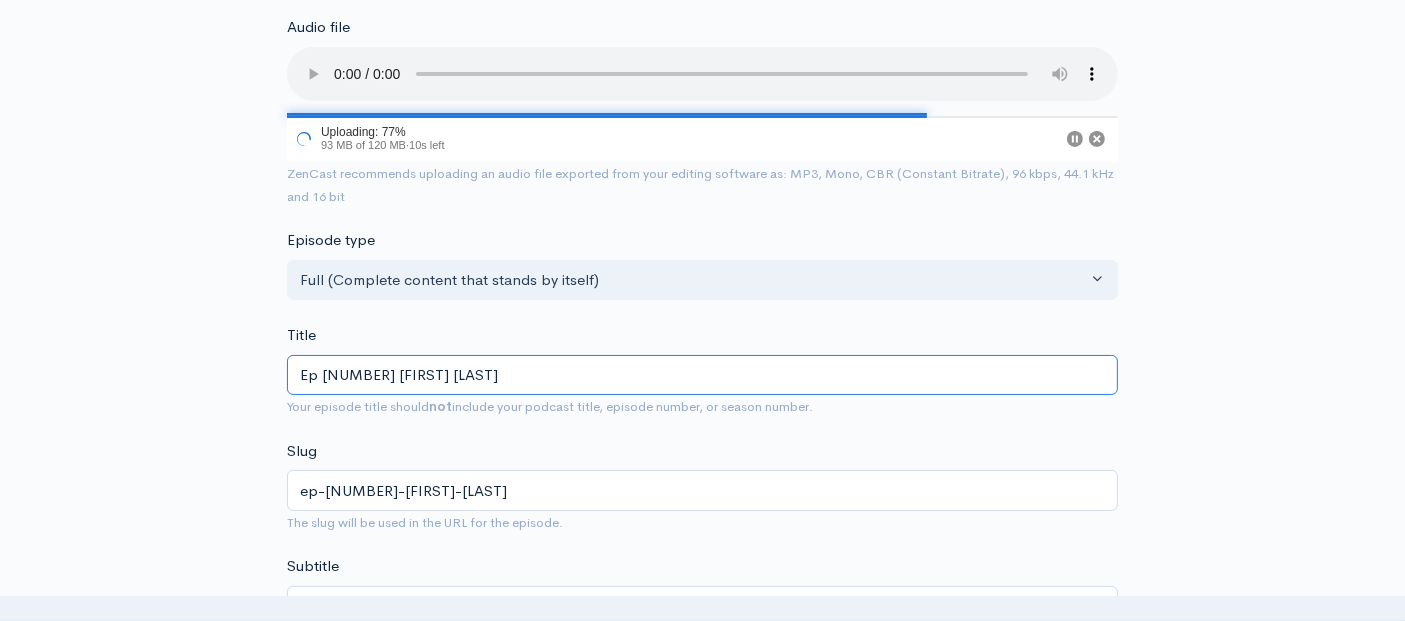 type on "Ep [NUMBER] [FIRST] [LAST]" 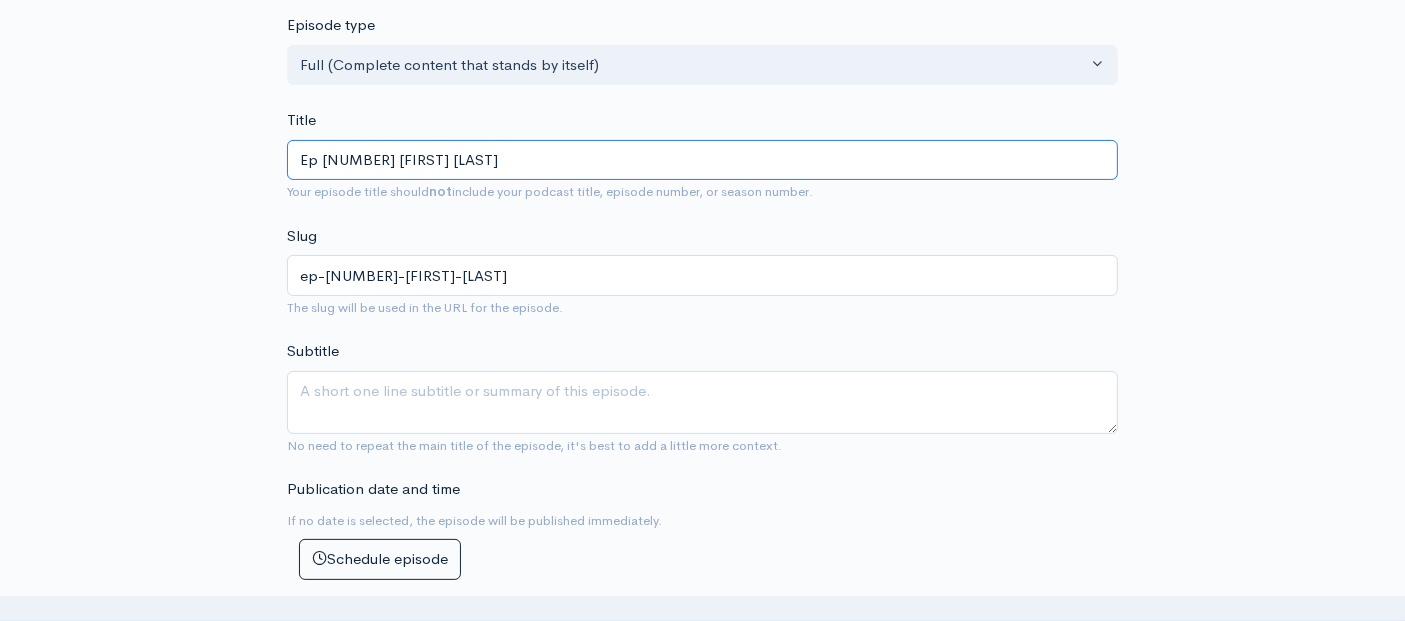 scroll, scrollTop: 444, scrollLeft: 0, axis: vertical 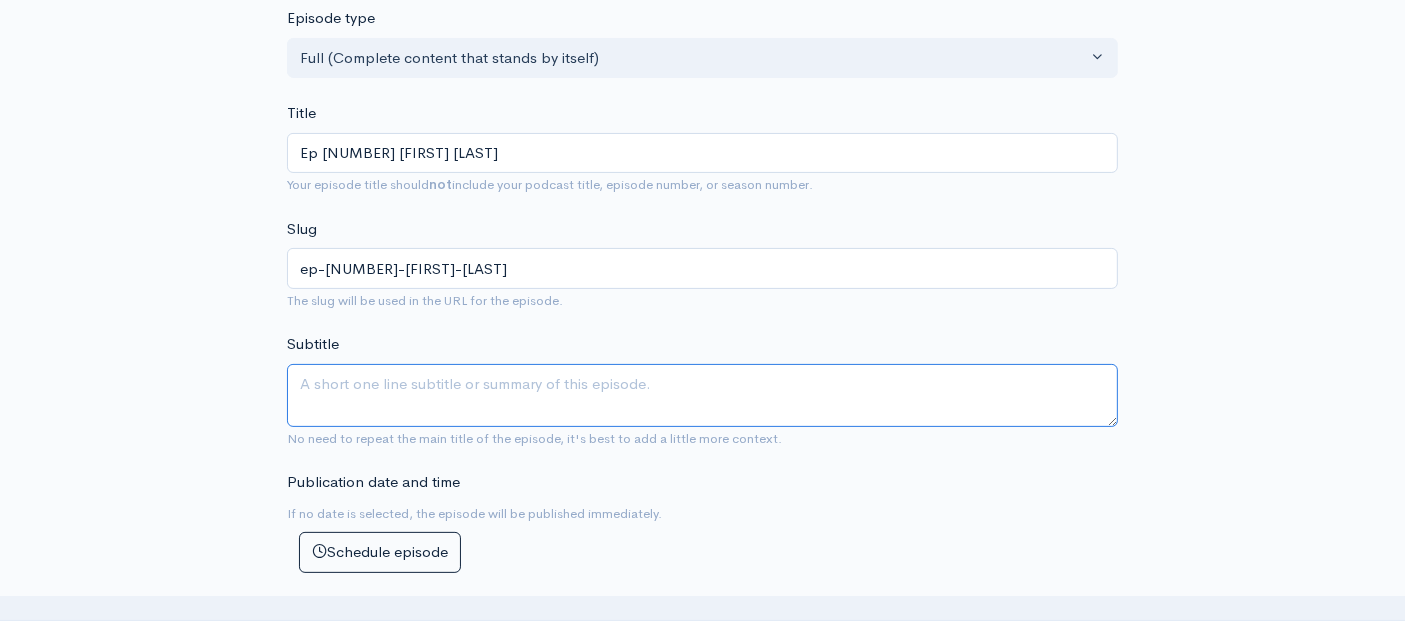 click on "Subtitle" at bounding box center (702, 395) 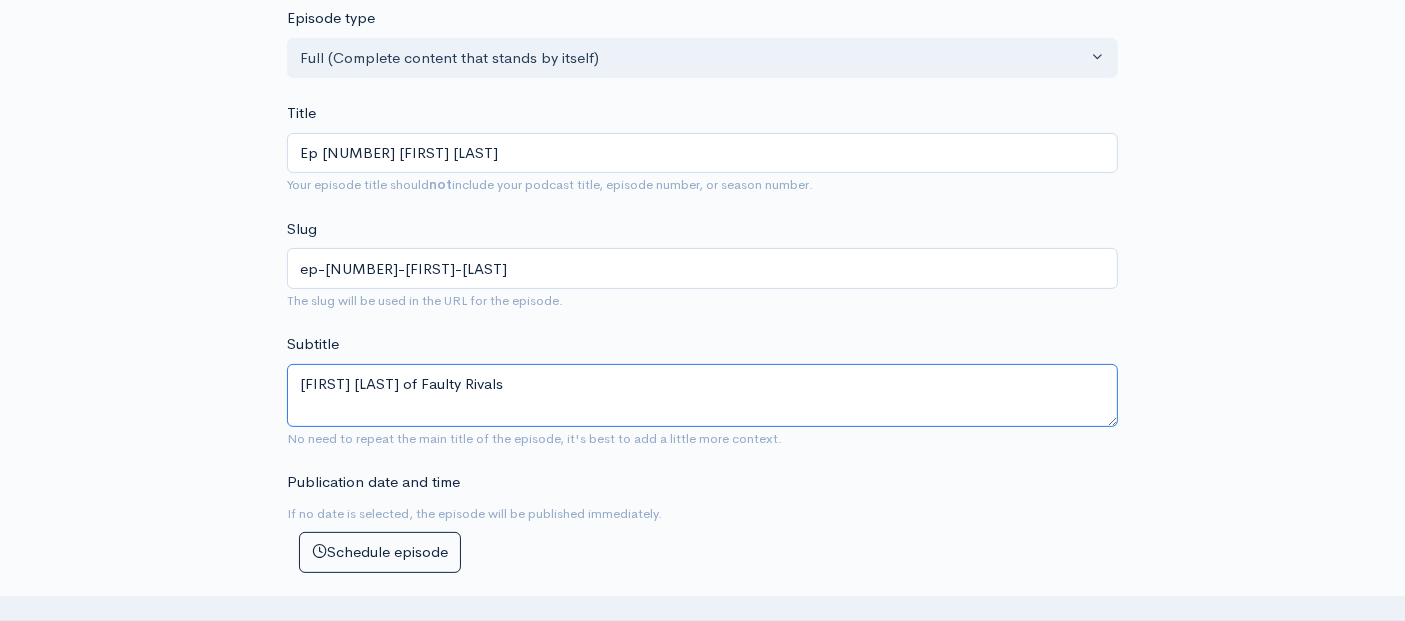 type on "[FIRST] [LAST] of Faulty Rivals" 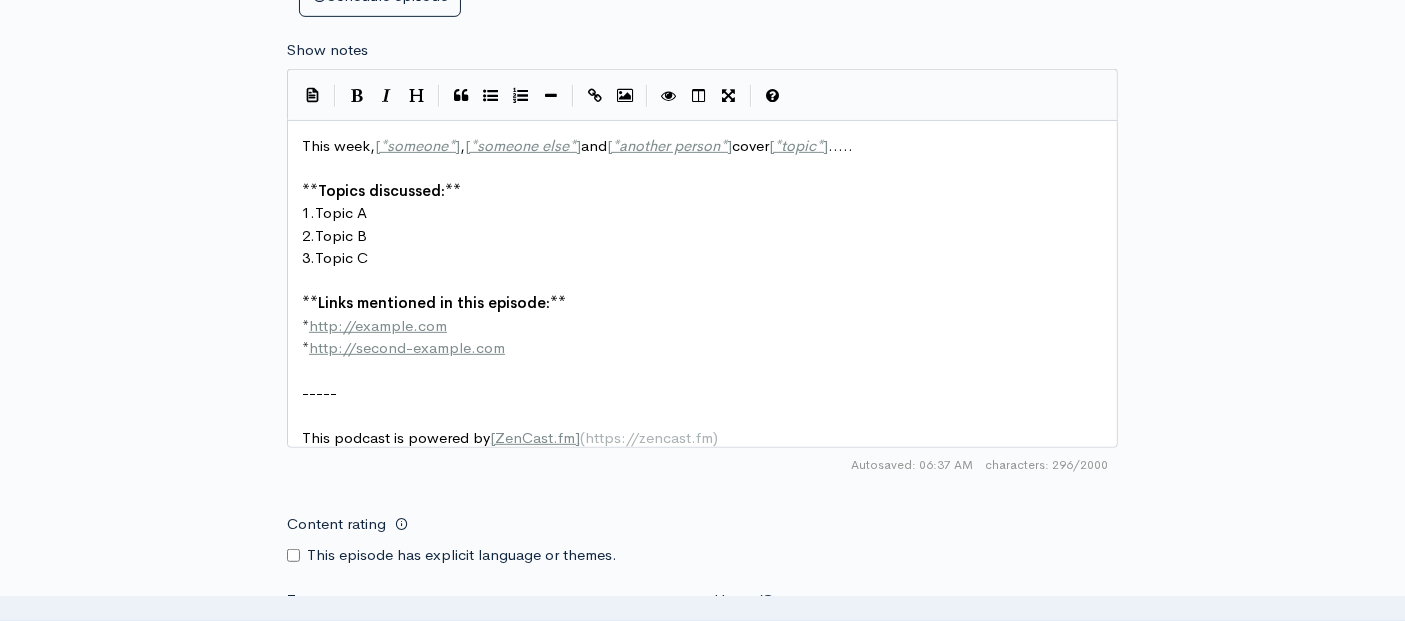 scroll, scrollTop: 996, scrollLeft: 0, axis: vertical 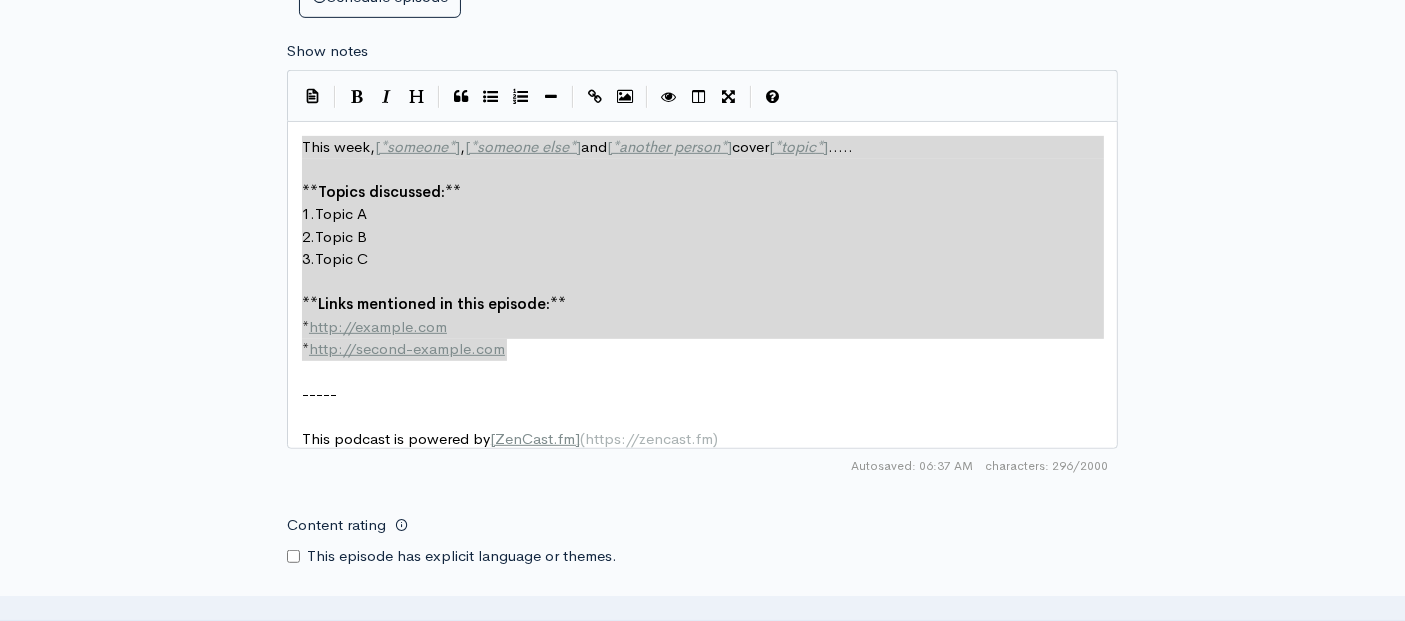 drag, startPoint x: 525, startPoint y: 355, endPoint x: 242, endPoint y: 96, distance: 383.6274 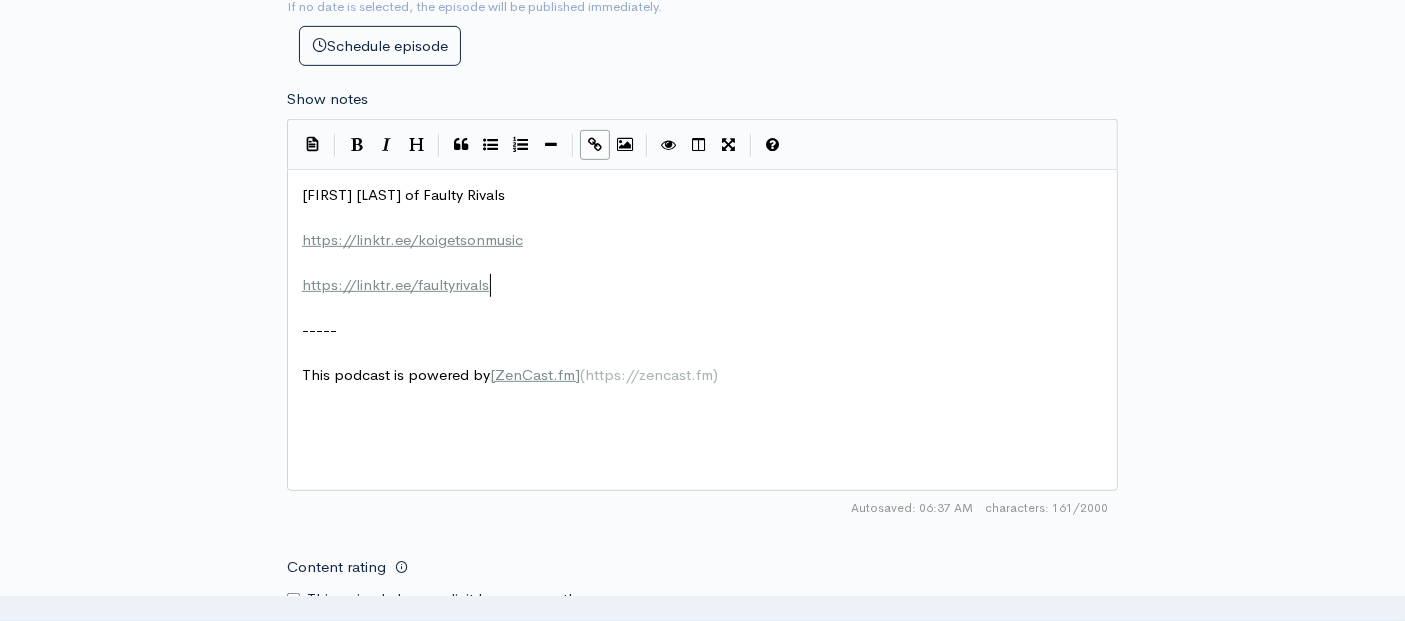 scroll, scrollTop: 1044, scrollLeft: 0, axis: vertical 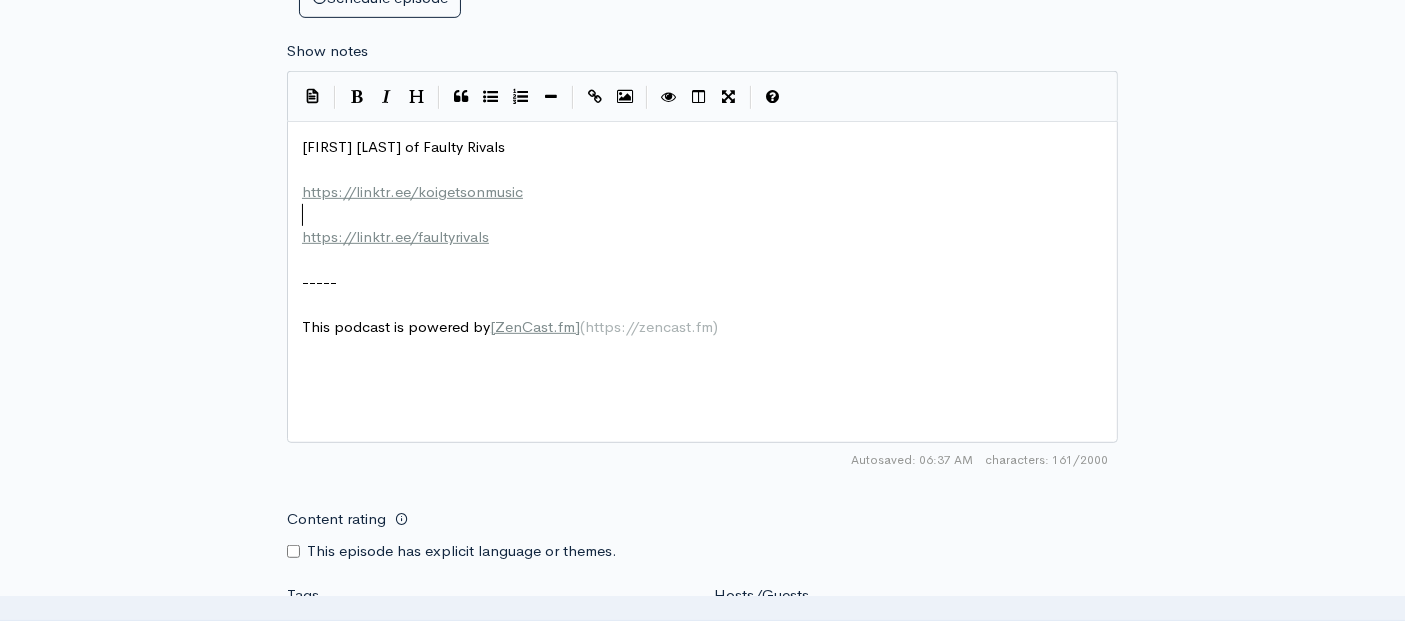click on "​" at bounding box center (711, 215) 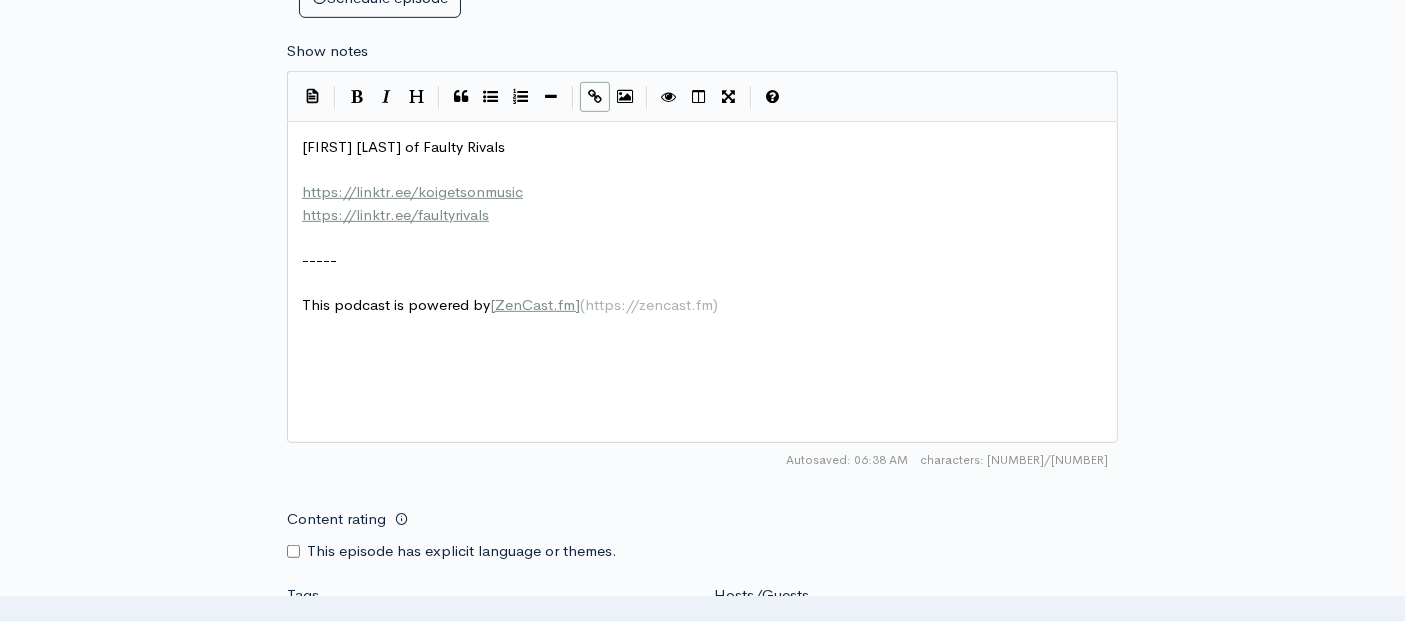 click on "​" at bounding box center (711, 170) 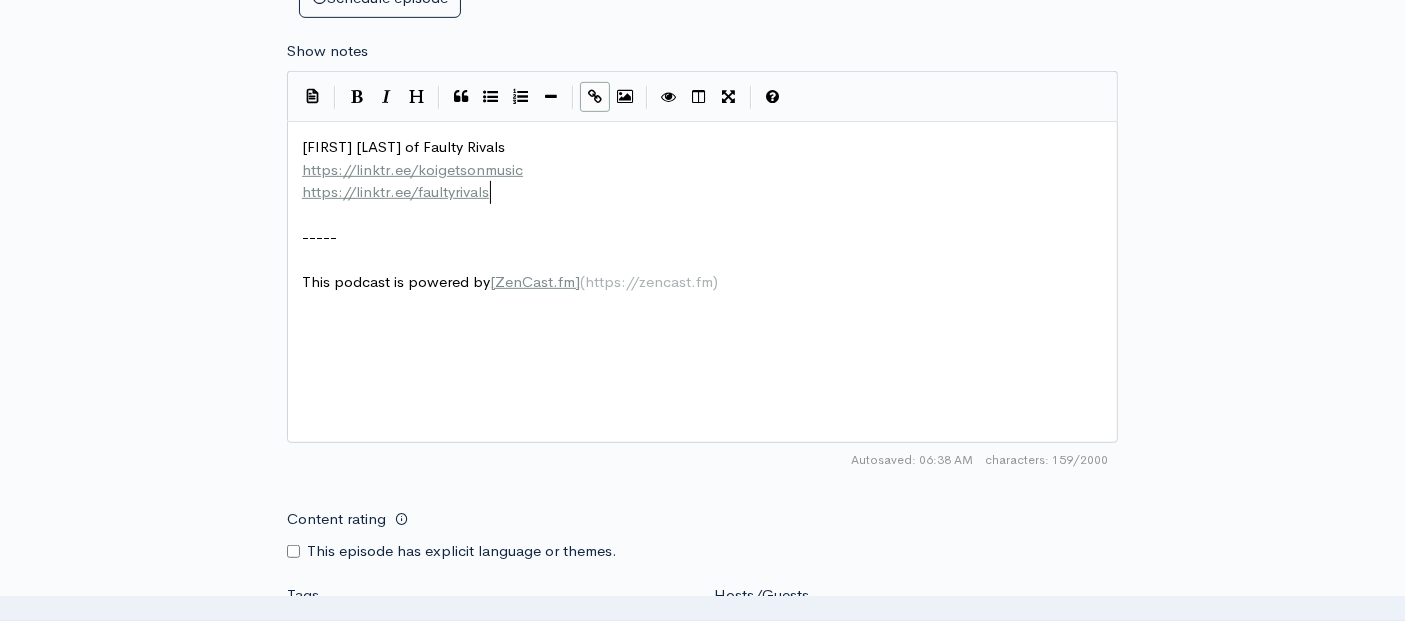 click on "https://linktr.ee/faultyrivals" at bounding box center [711, 192] 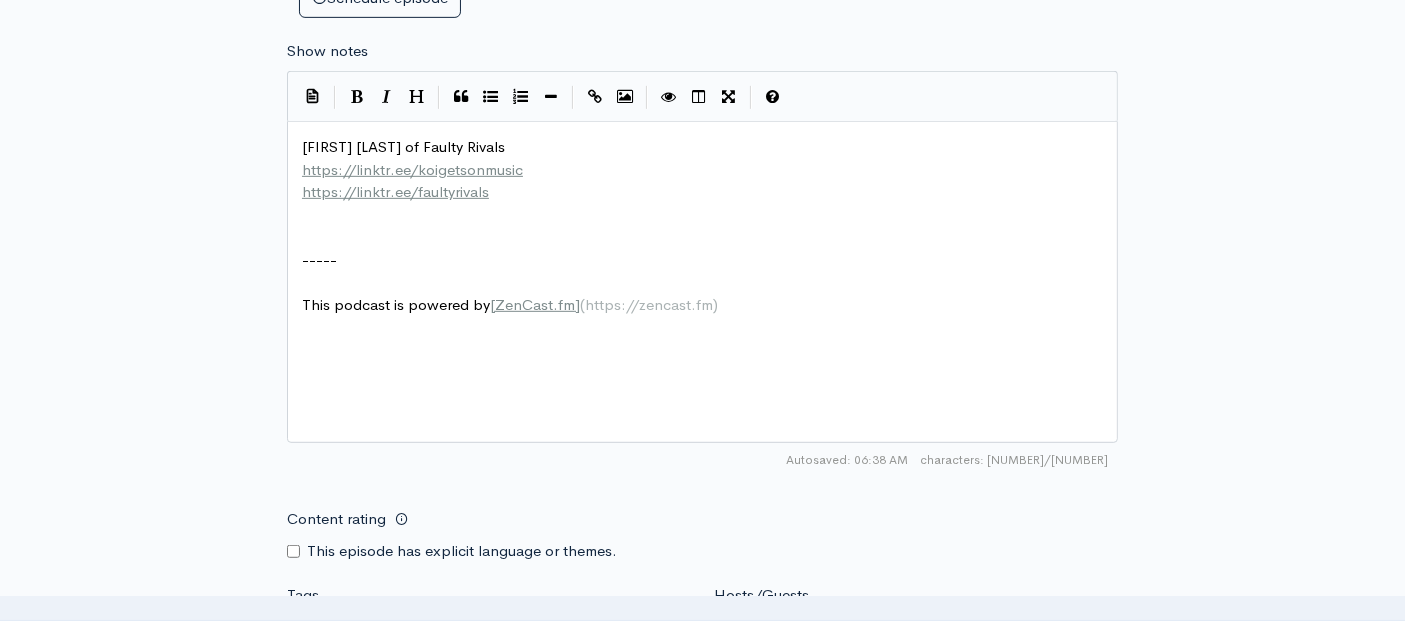 click on "​" at bounding box center (711, 282) 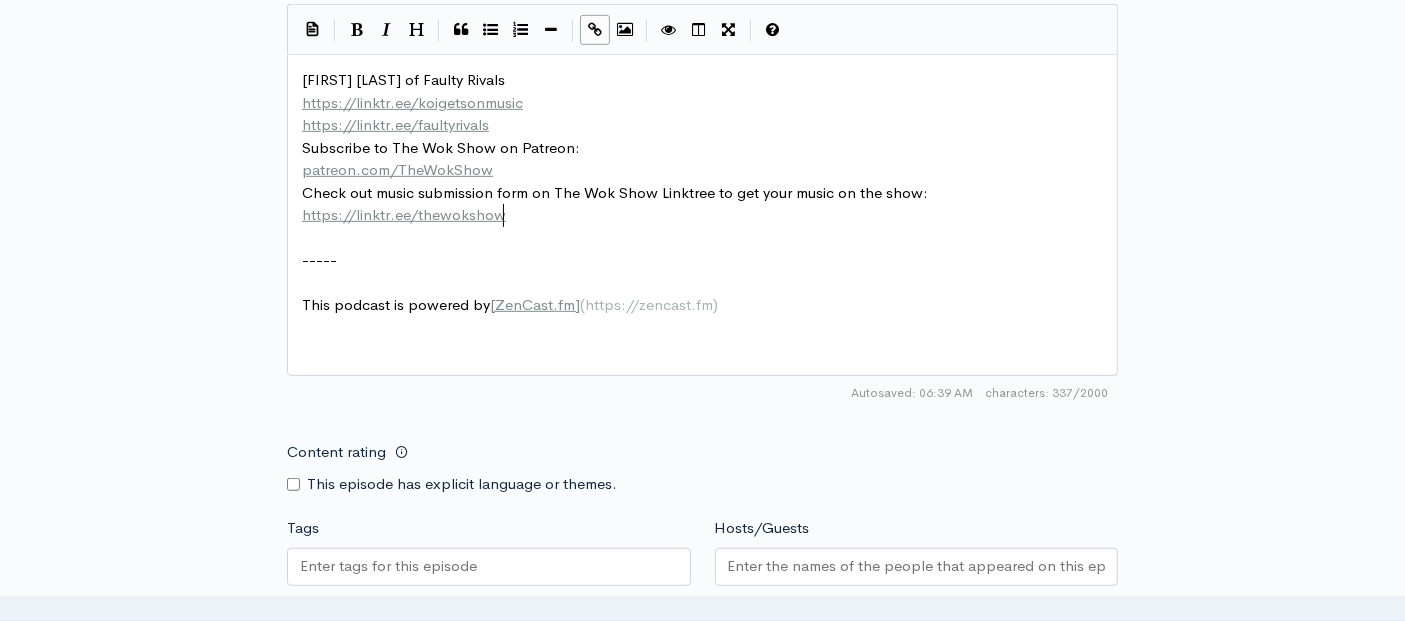 scroll, scrollTop: 1266, scrollLeft: 0, axis: vertical 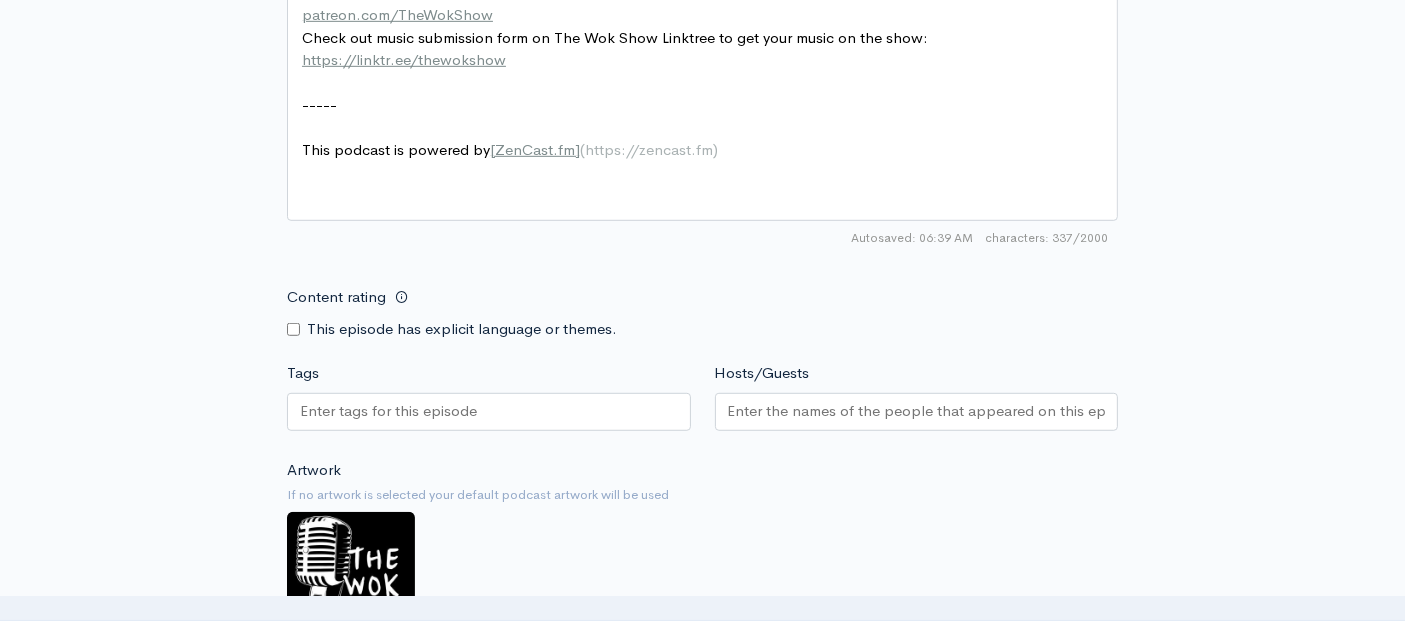 click on "Content rating" at bounding box center [293, 329] 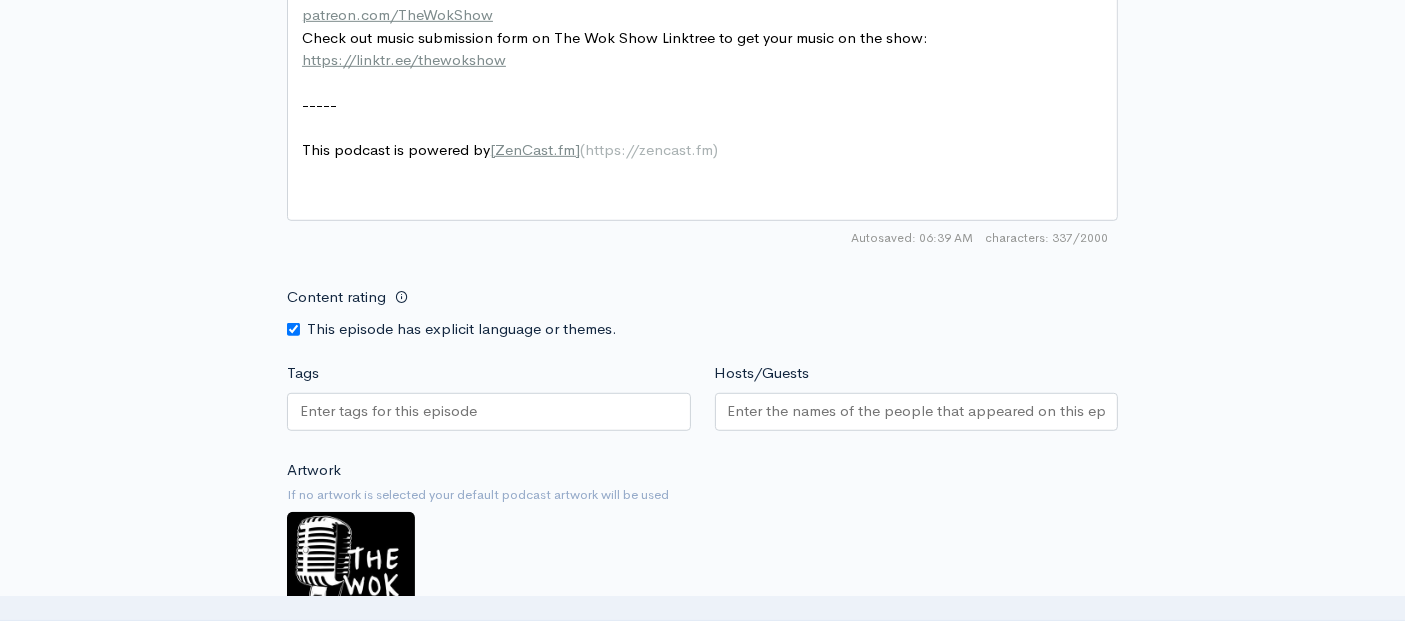 click on "Tags" at bounding box center (390, 411) 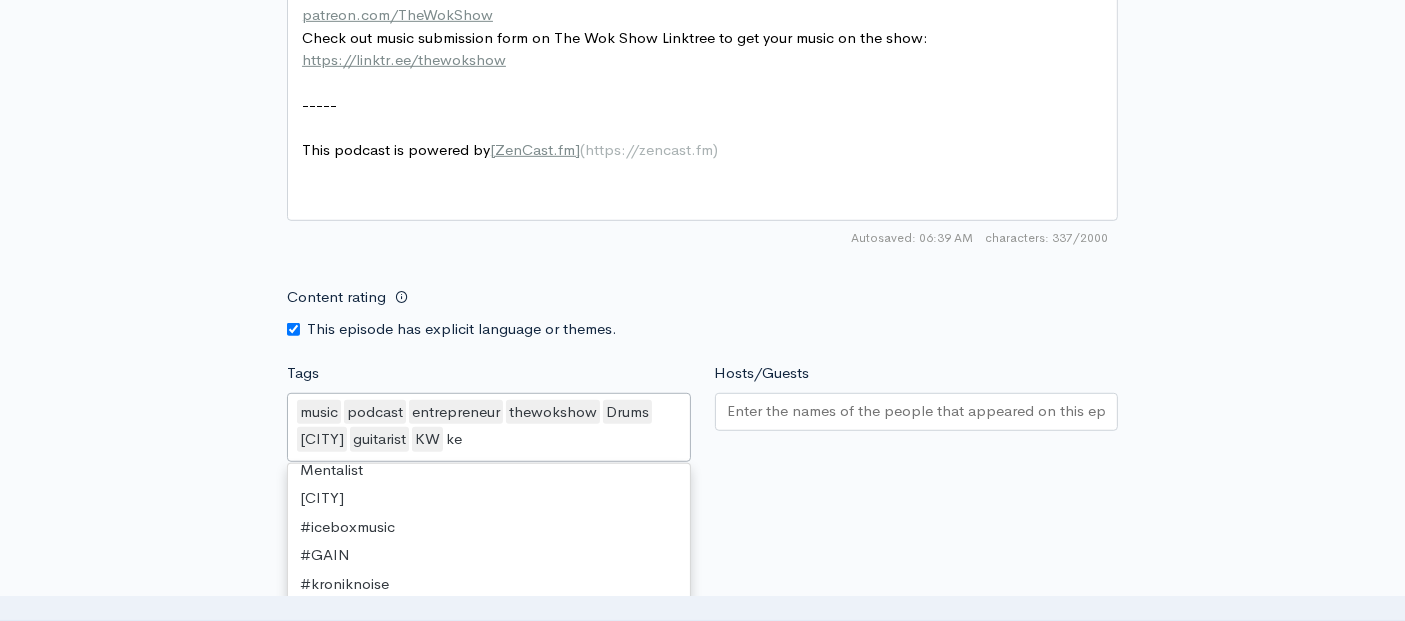 scroll, scrollTop: 0, scrollLeft: 0, axis: both 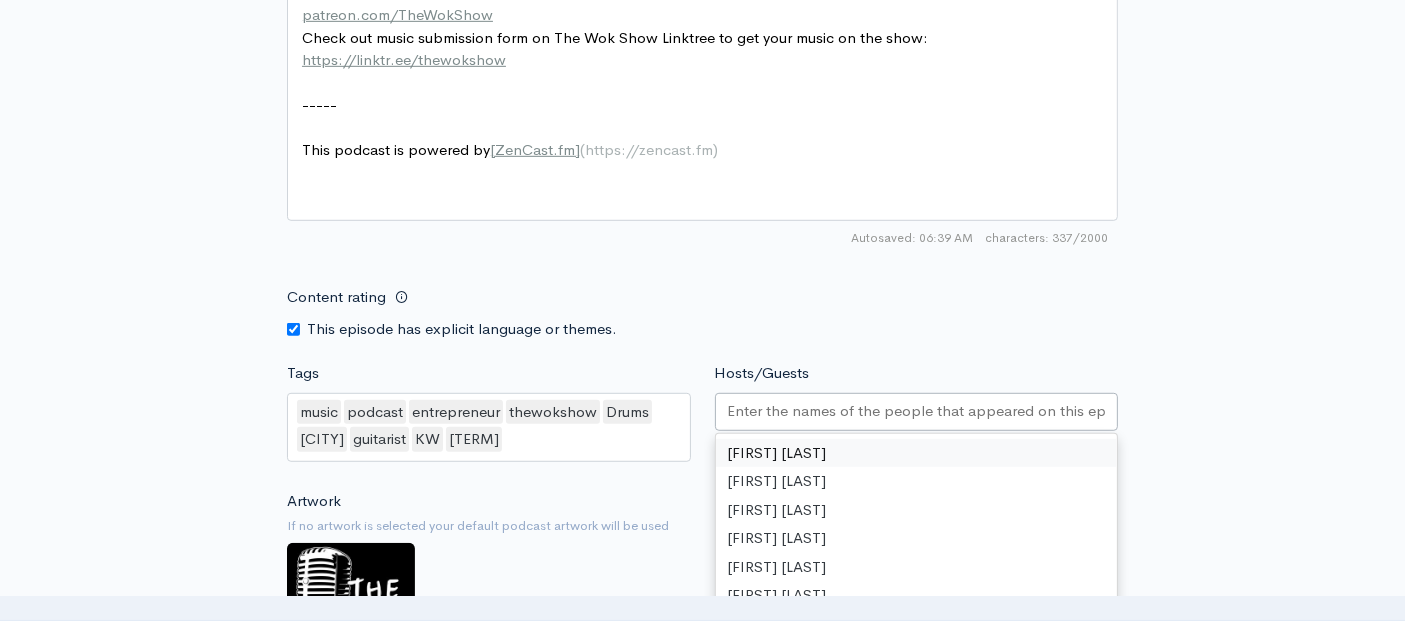 click on "Hosts/Guests" at bounding box center (917, 411) 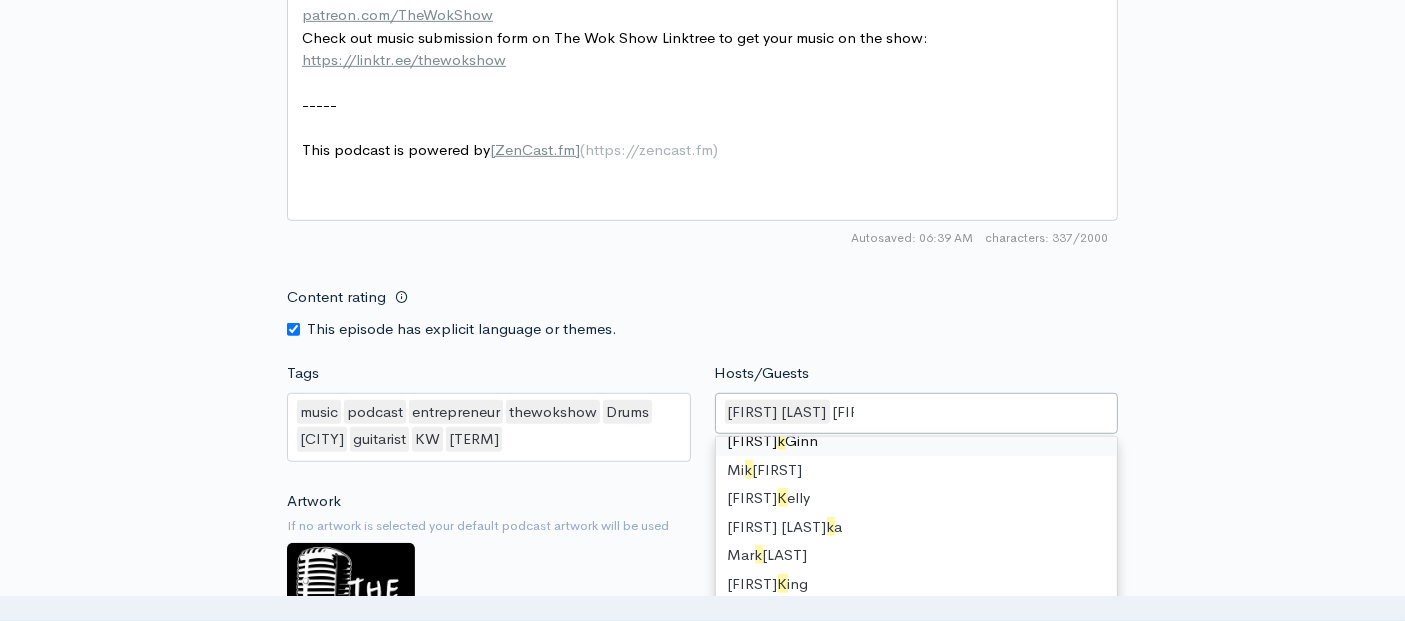 scroll, scrollTop: 0, scrollLeft: 0, axis: both 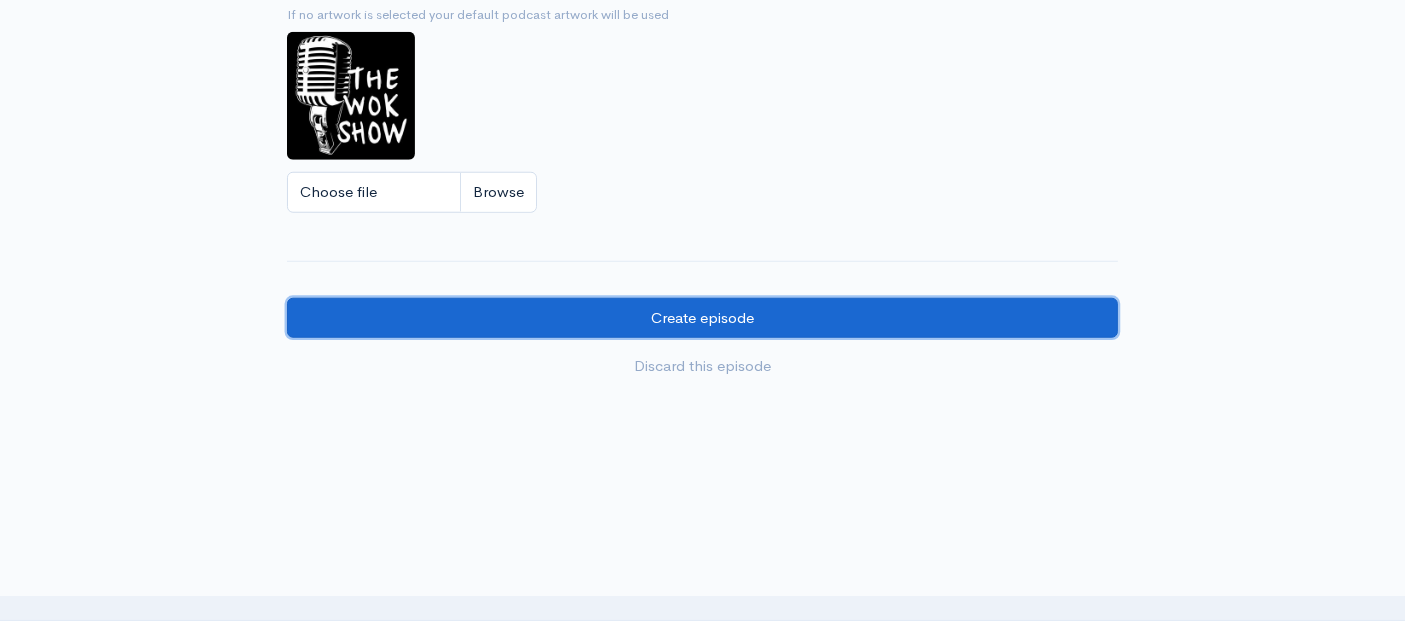 click on "Create episode" at bounding box center [702, 318] 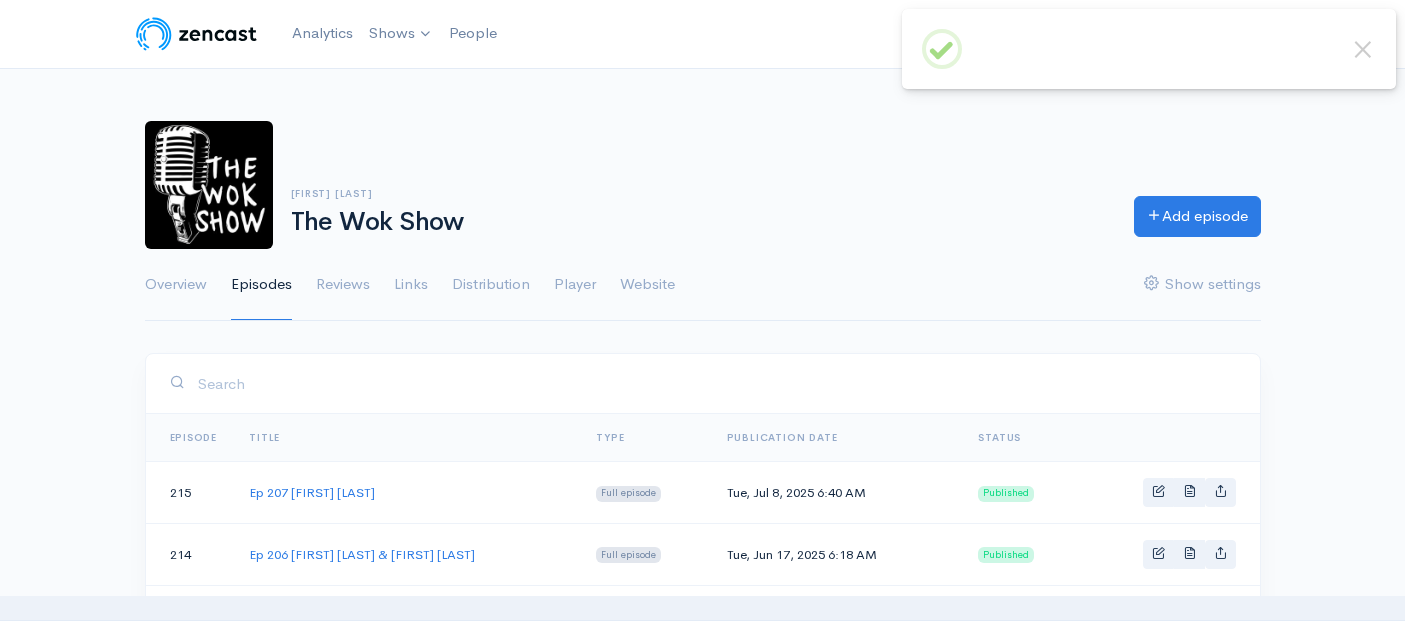 scroll, scrollTop: 0, scrollLeft: 0, axis: both 